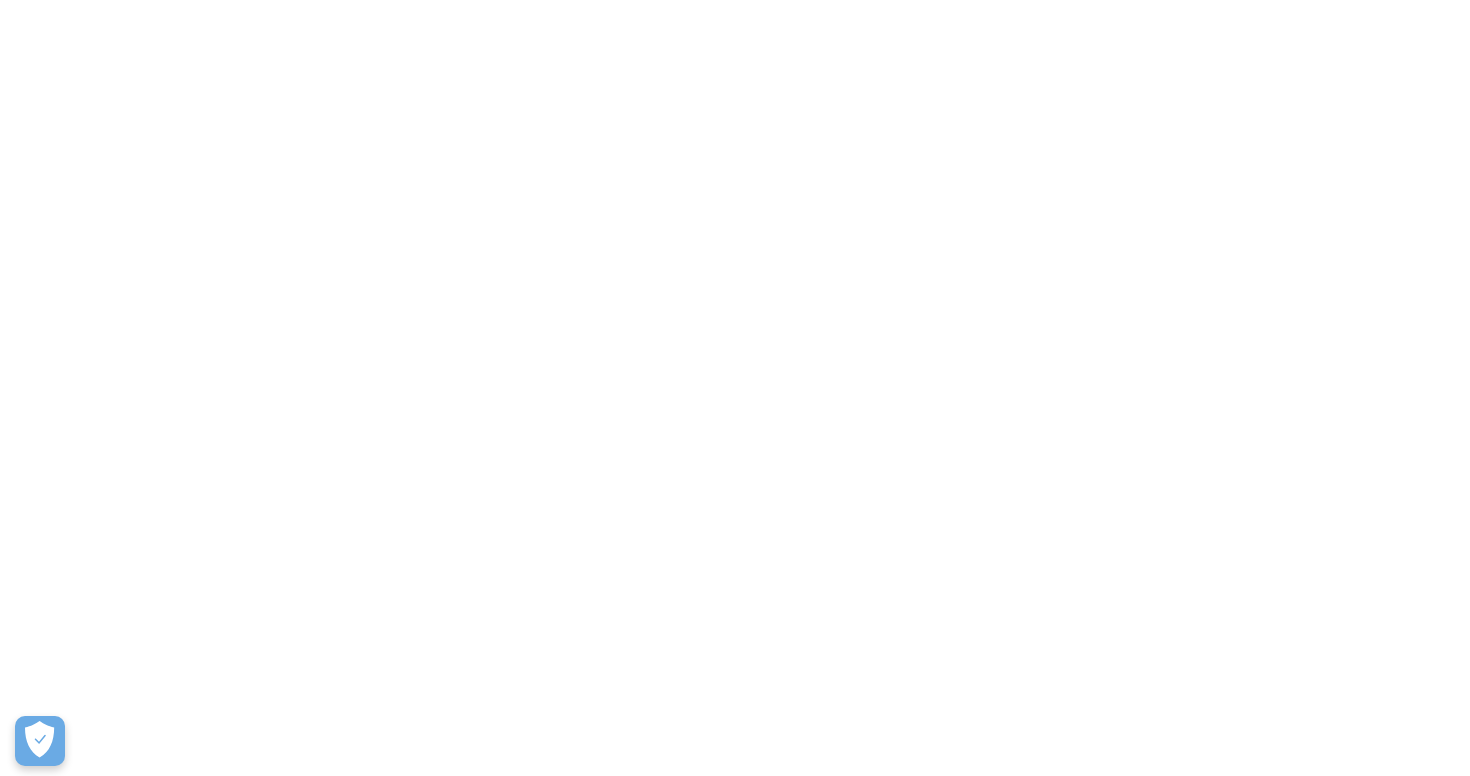 scroll, scrollTop: 0, scrollLeft: 0, axis: both 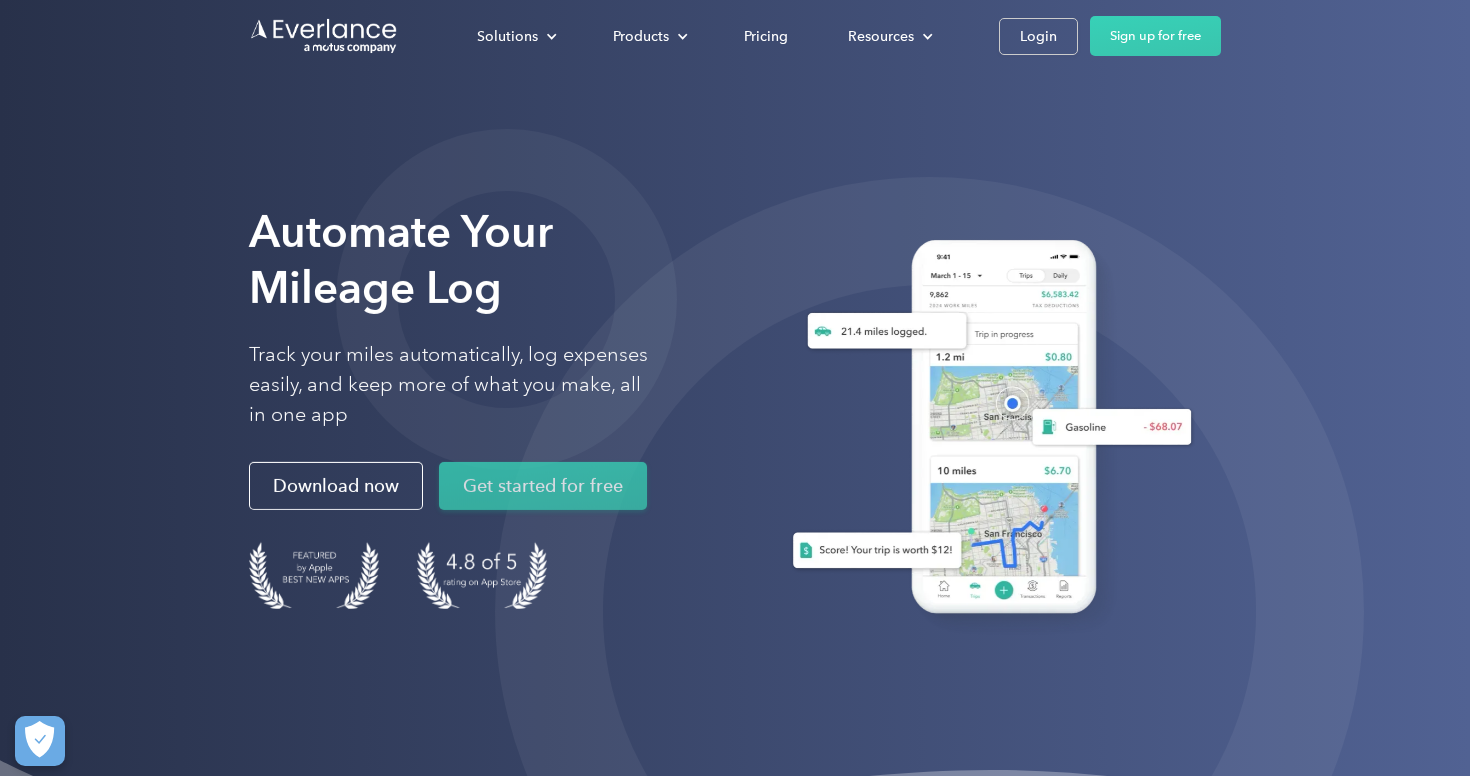 click on "Get started for free" at bounding box center (543, 486) 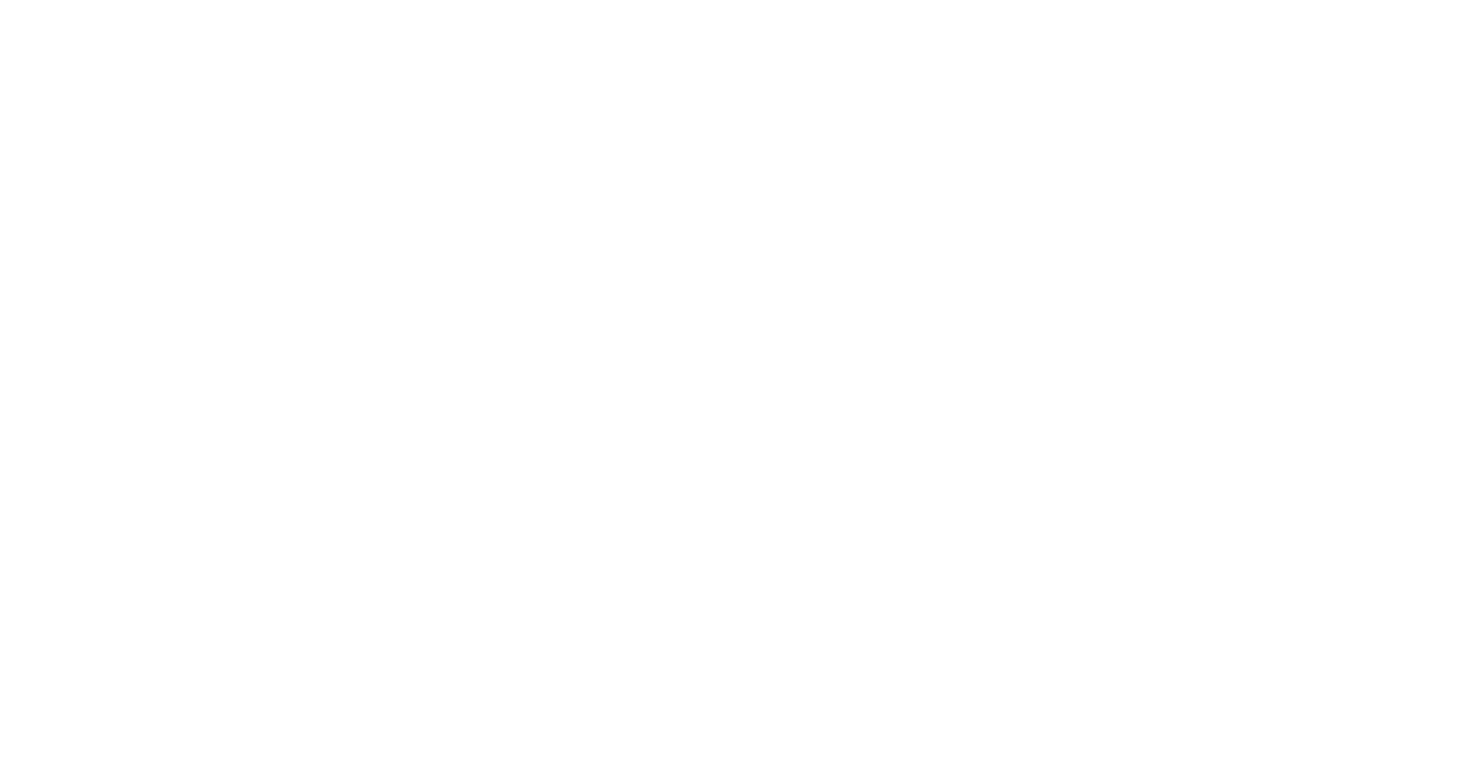 scroll, scrollTop: 0, scrollLeft: 0, axis: both 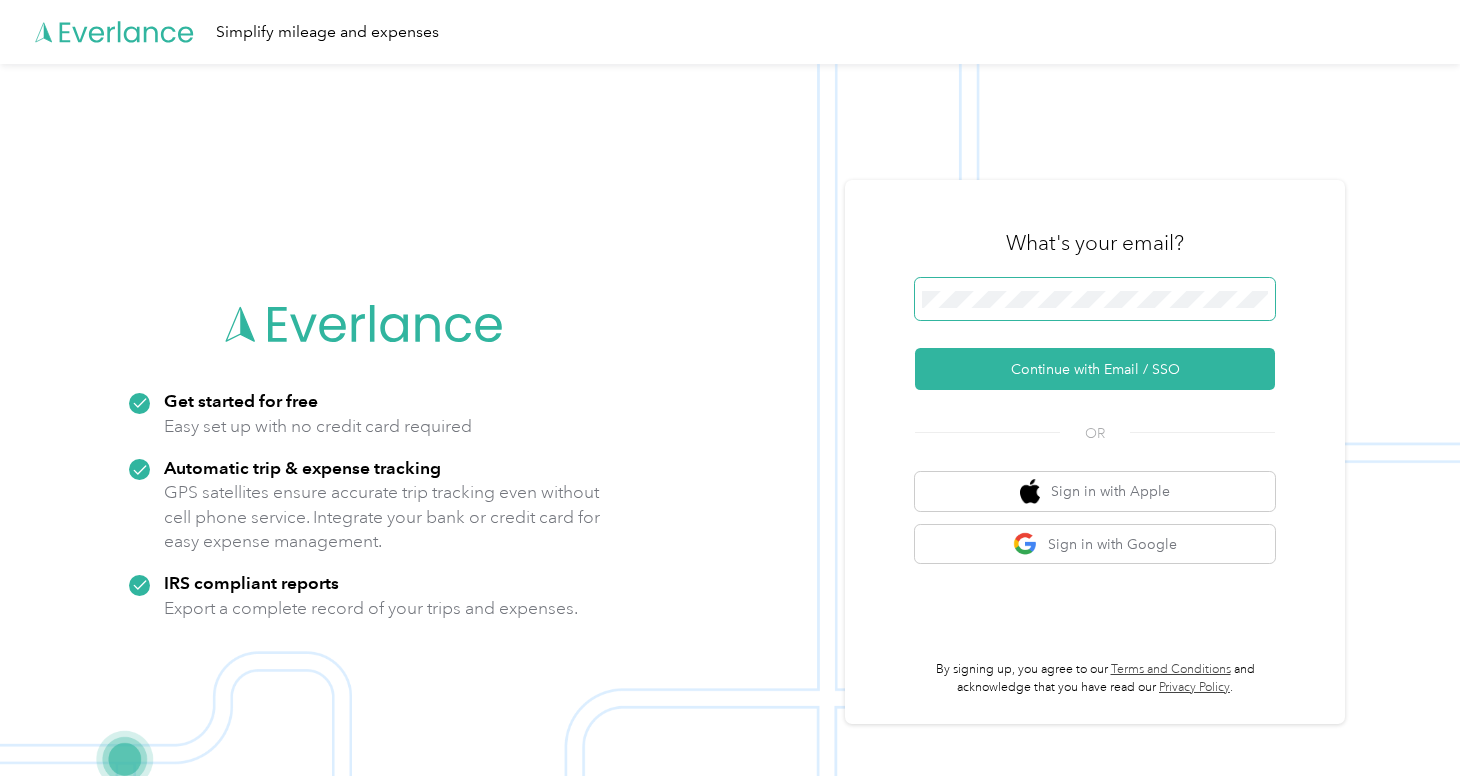click at bounding box center [1095, 299] 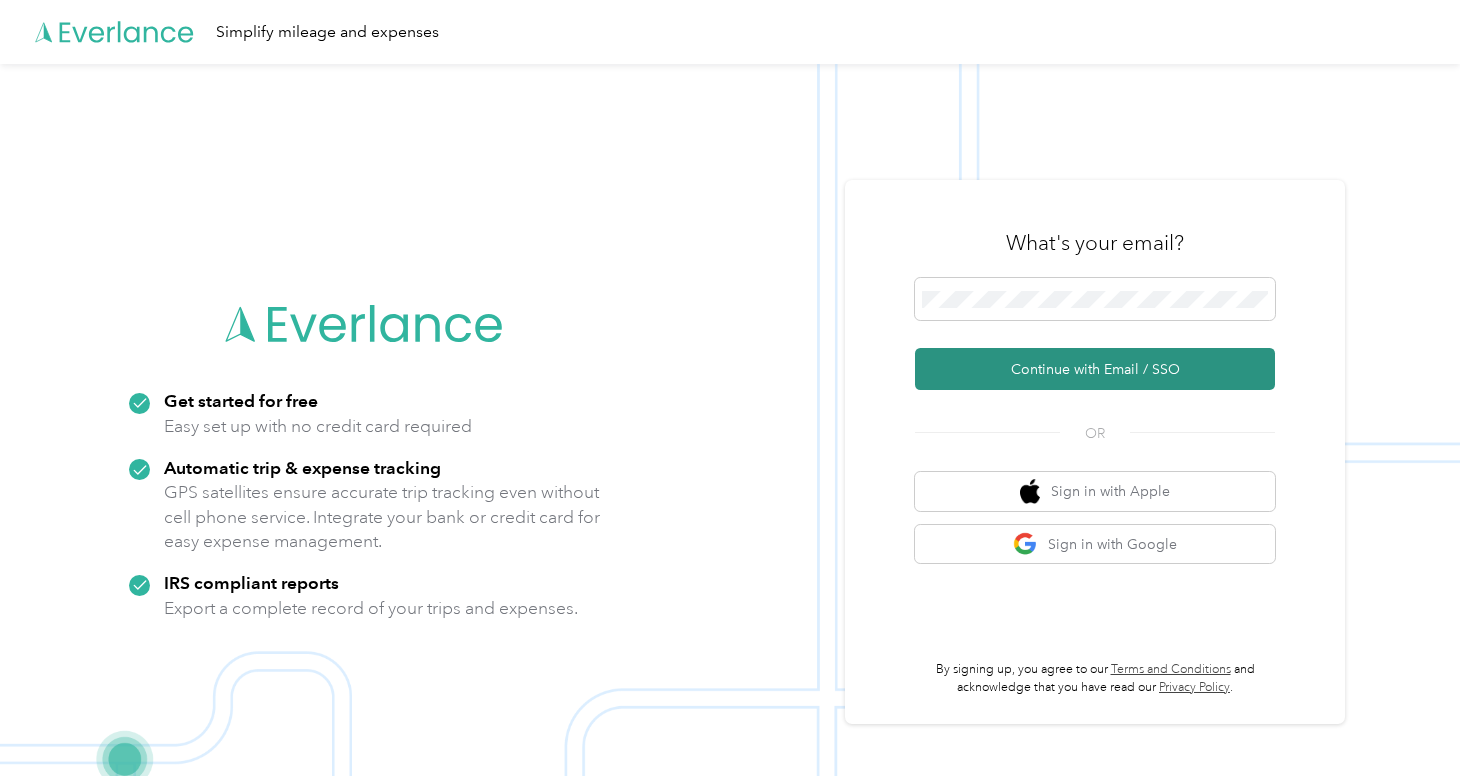 click on "Continue with Email / SSO" at bounding box center [1095, 369] 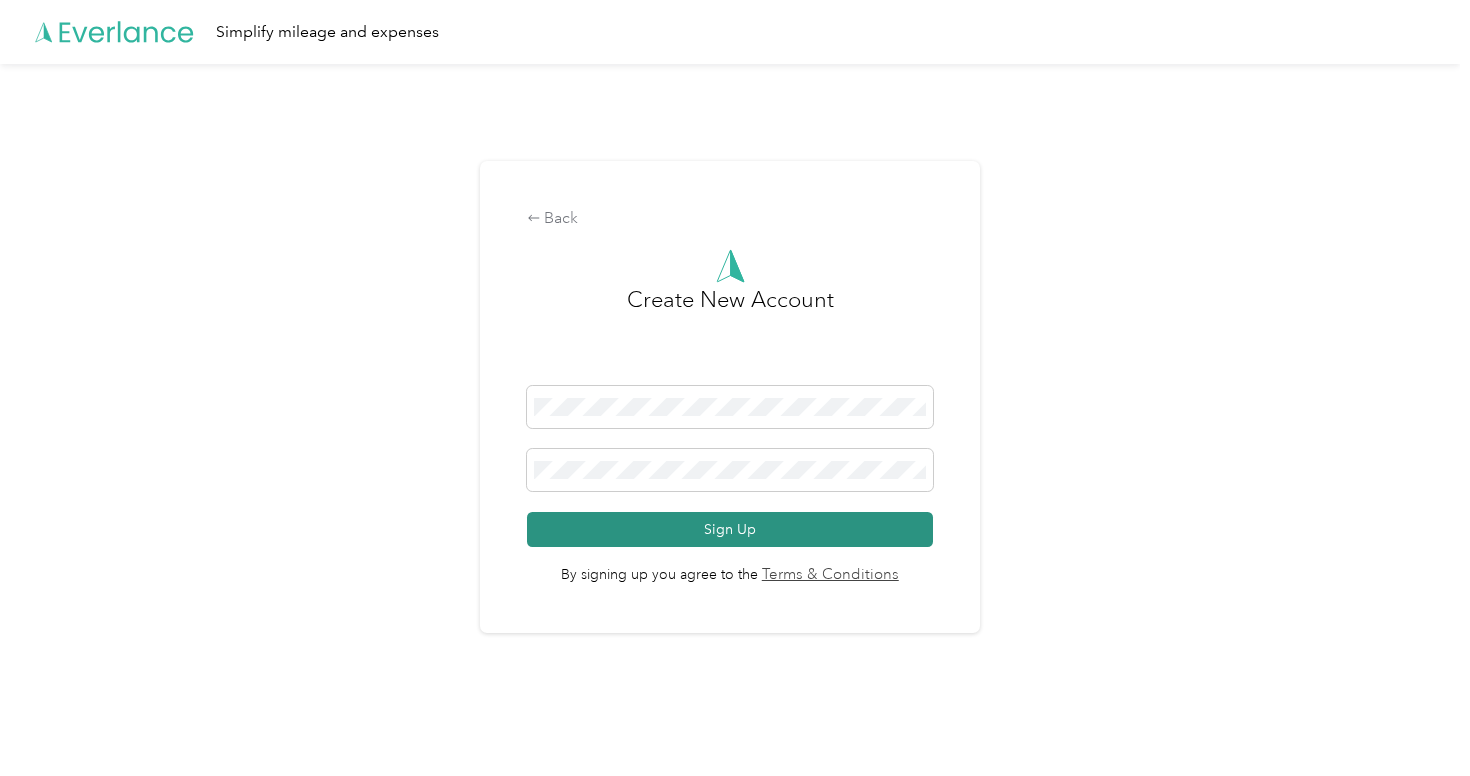 click on "Sign Up" at bounding box center [730, 529] 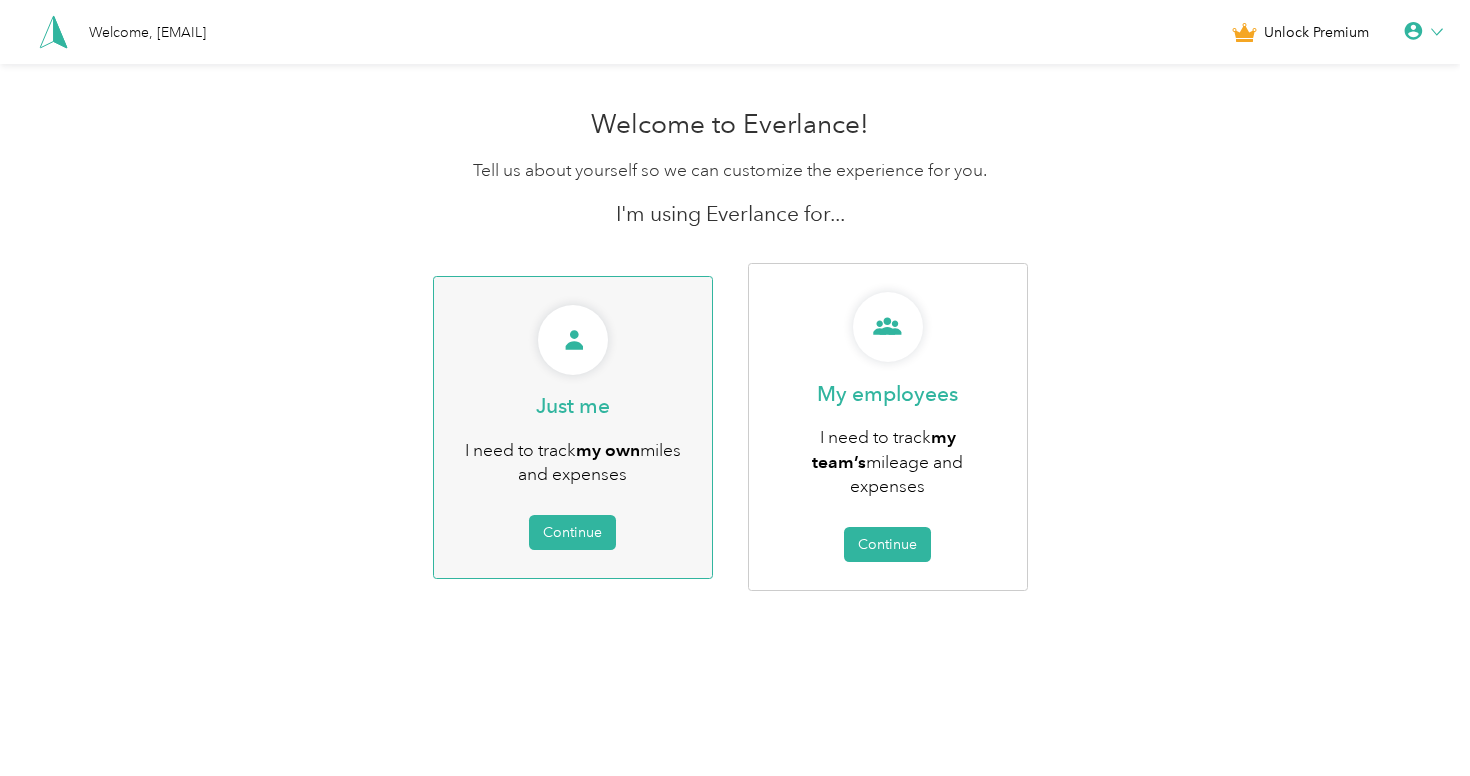 click on "I need to track  my own  miles and expenses" at bounding box center [573, 462] 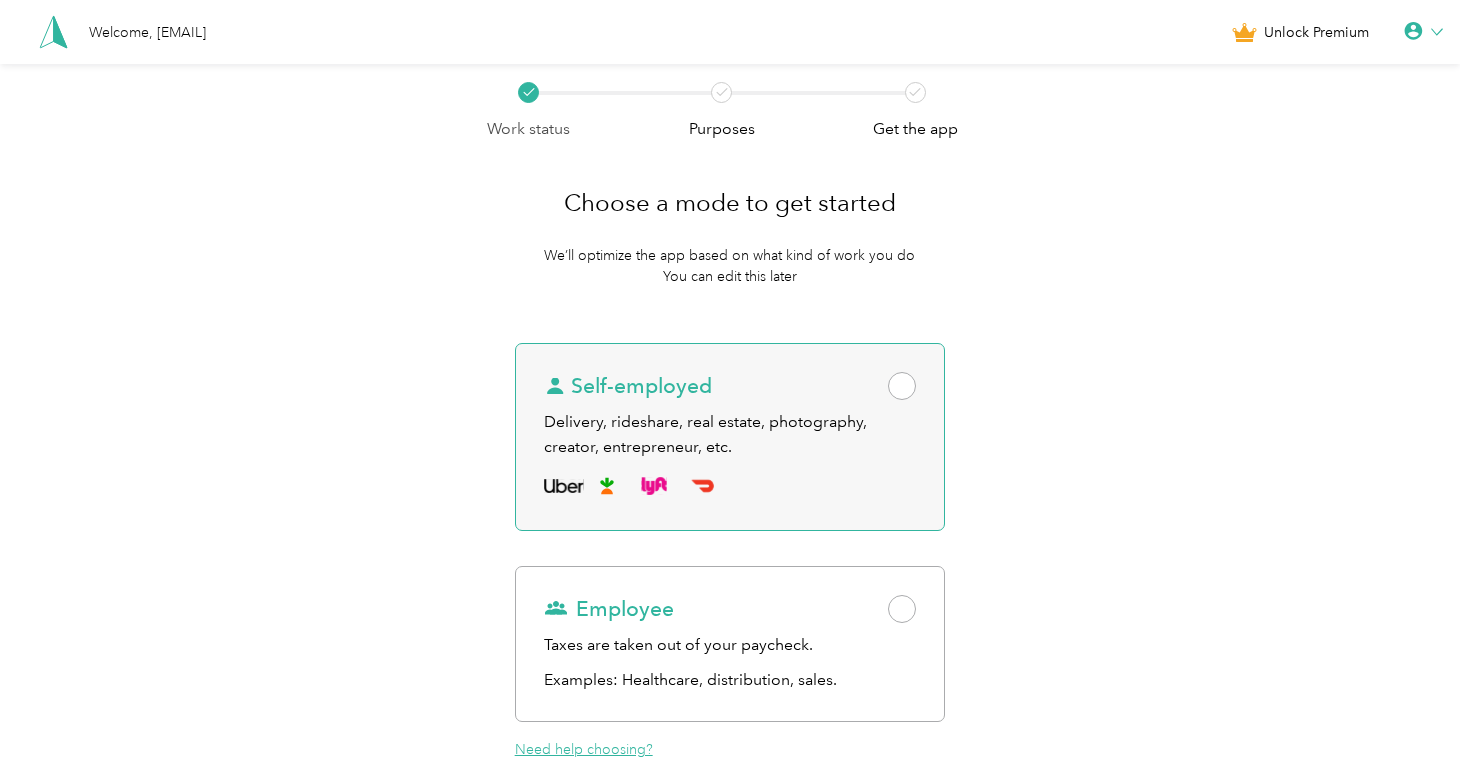 click on "Delivery, rideshare, real estate, photography, creator, entrepreneur, etc." at bounding box center [730, 434] 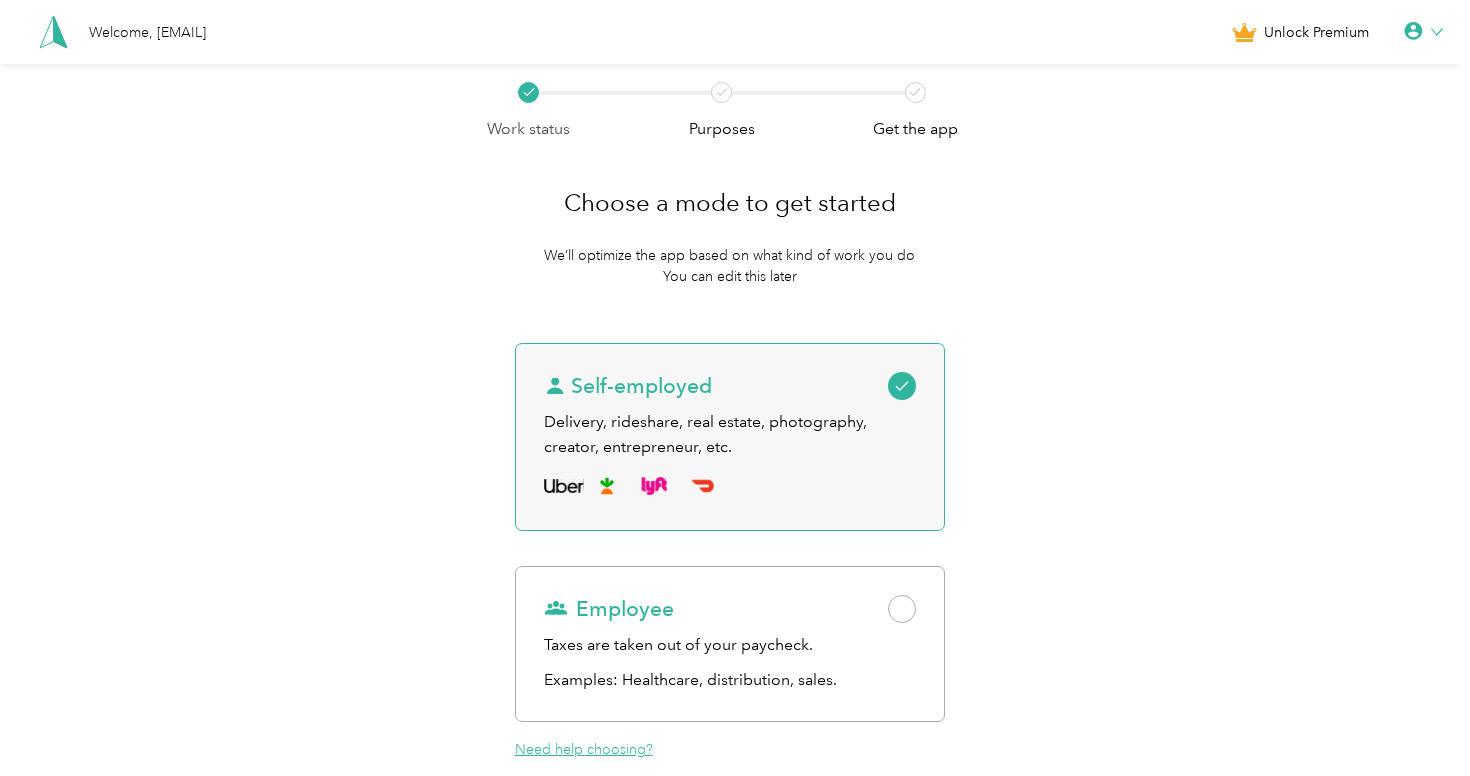 scroll, scrollTop: 163, scrollLeft: 0, axis: vertical 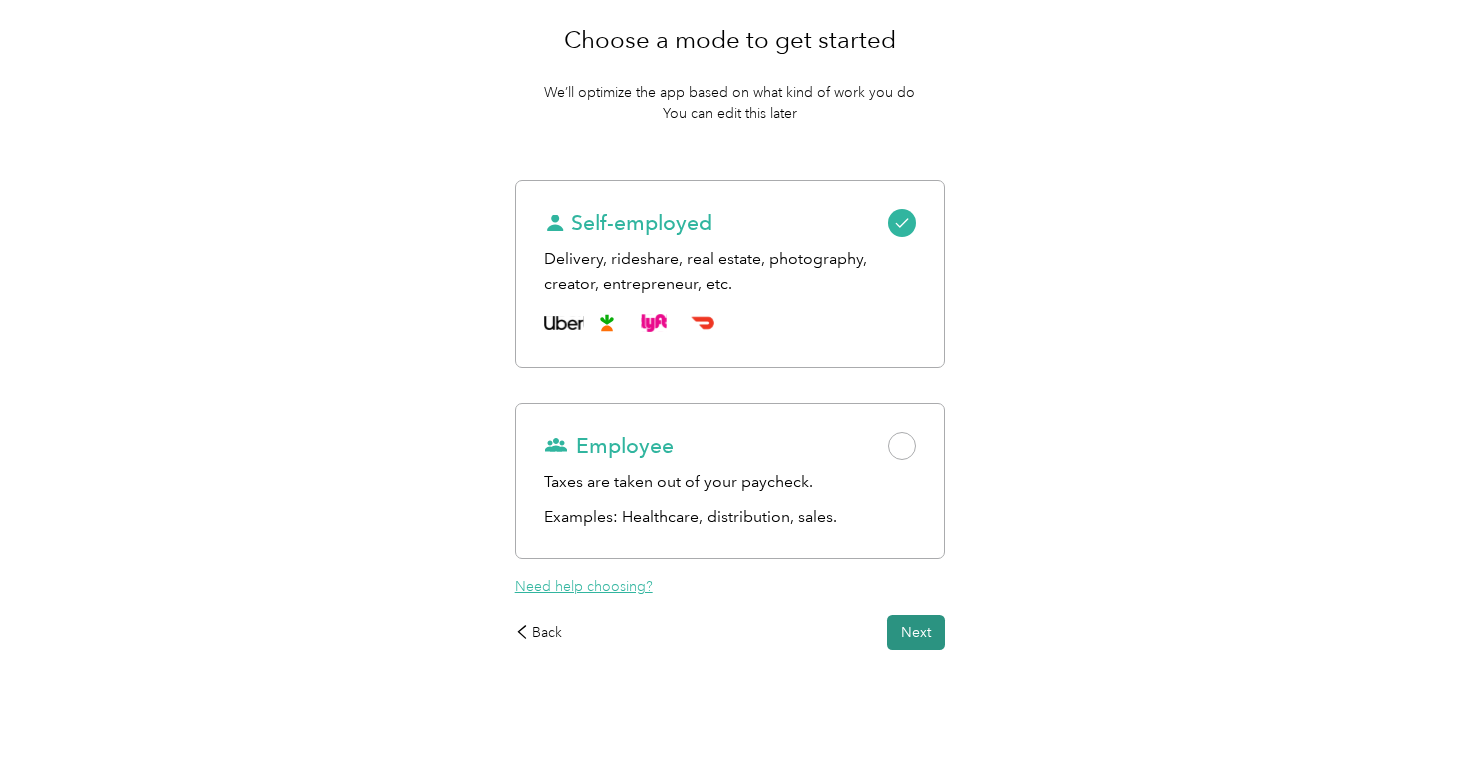 click on "Next" at bounding box center [916, 632] 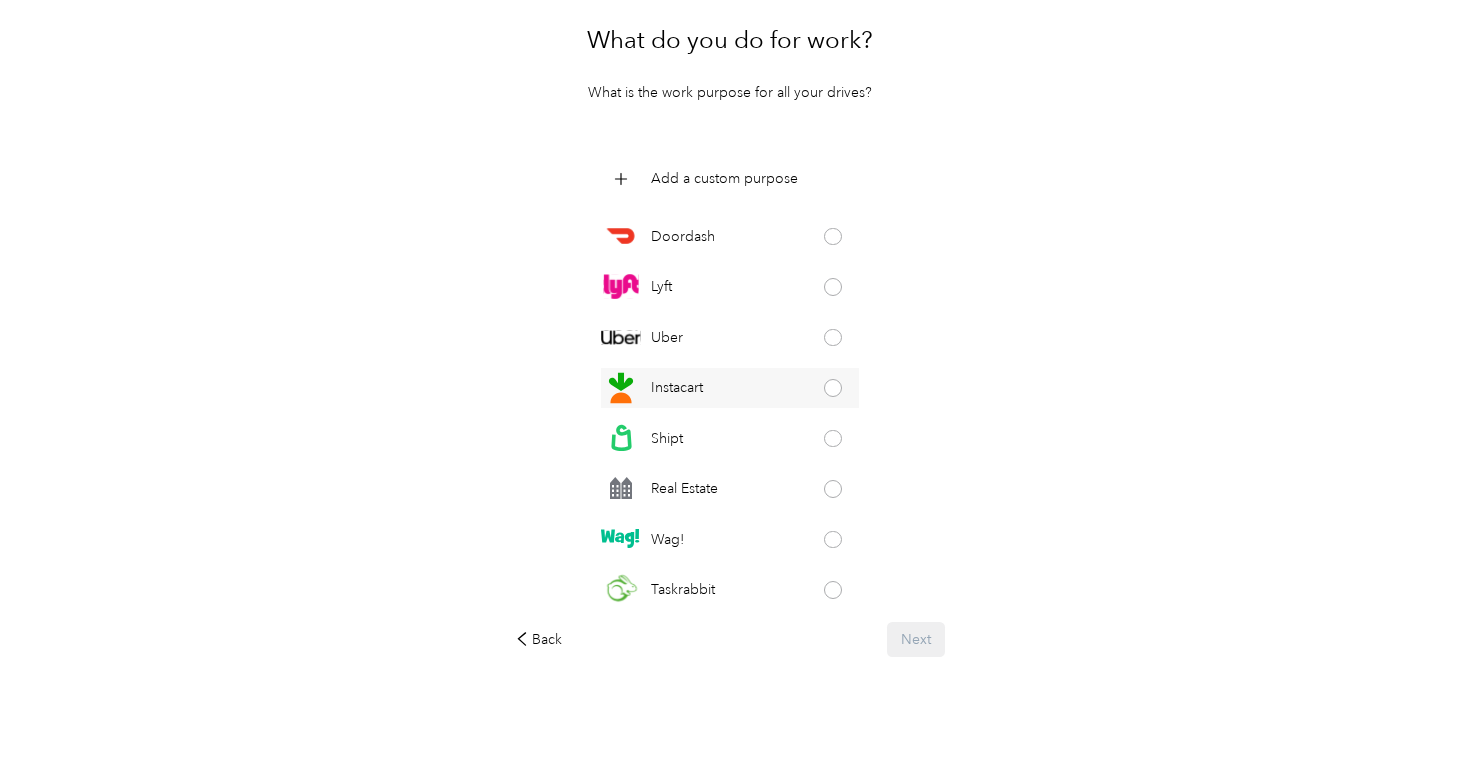 click at bounding box center [833, 388] 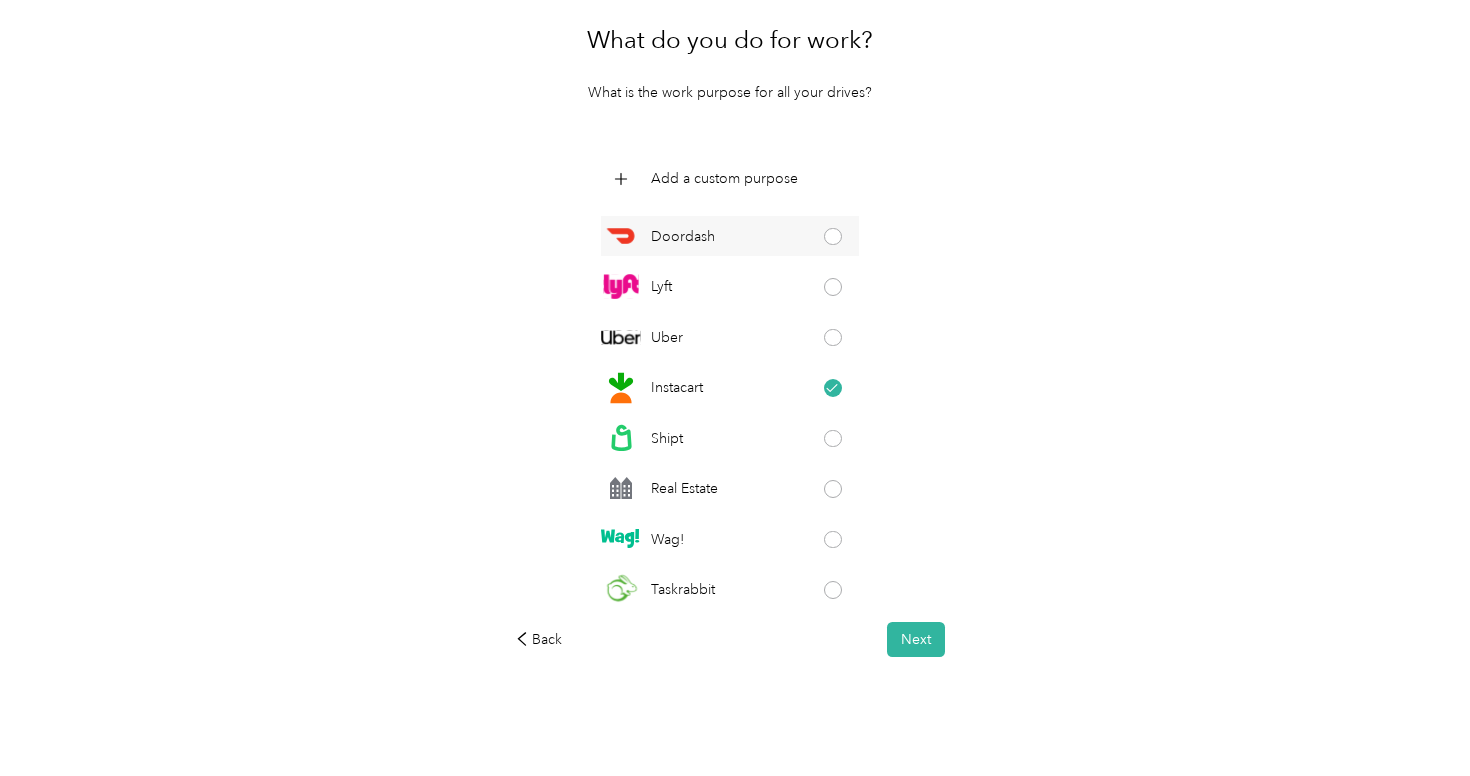 click on "Doordash" at bounding box center (730, 236) 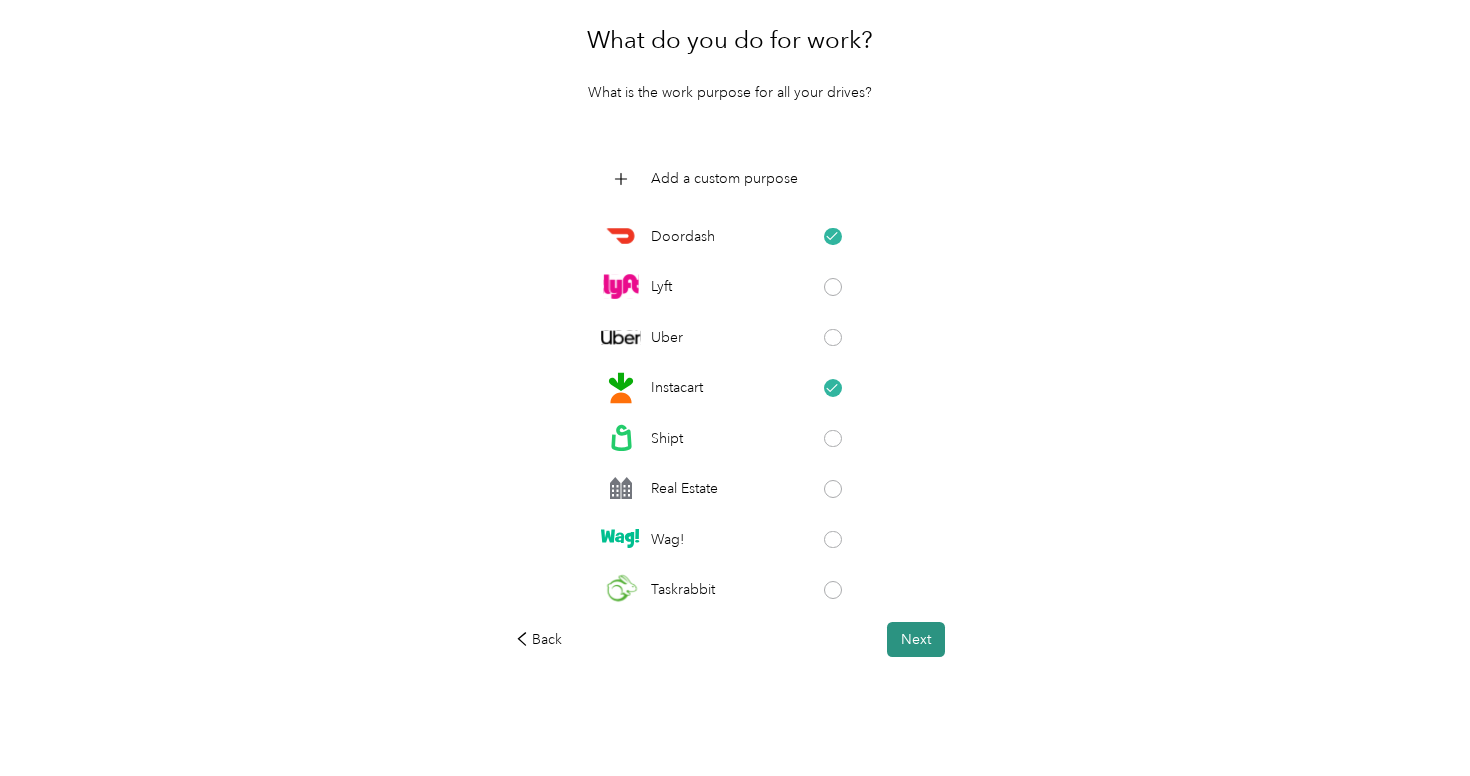 click on "Next" at bounding box center (916, 639) 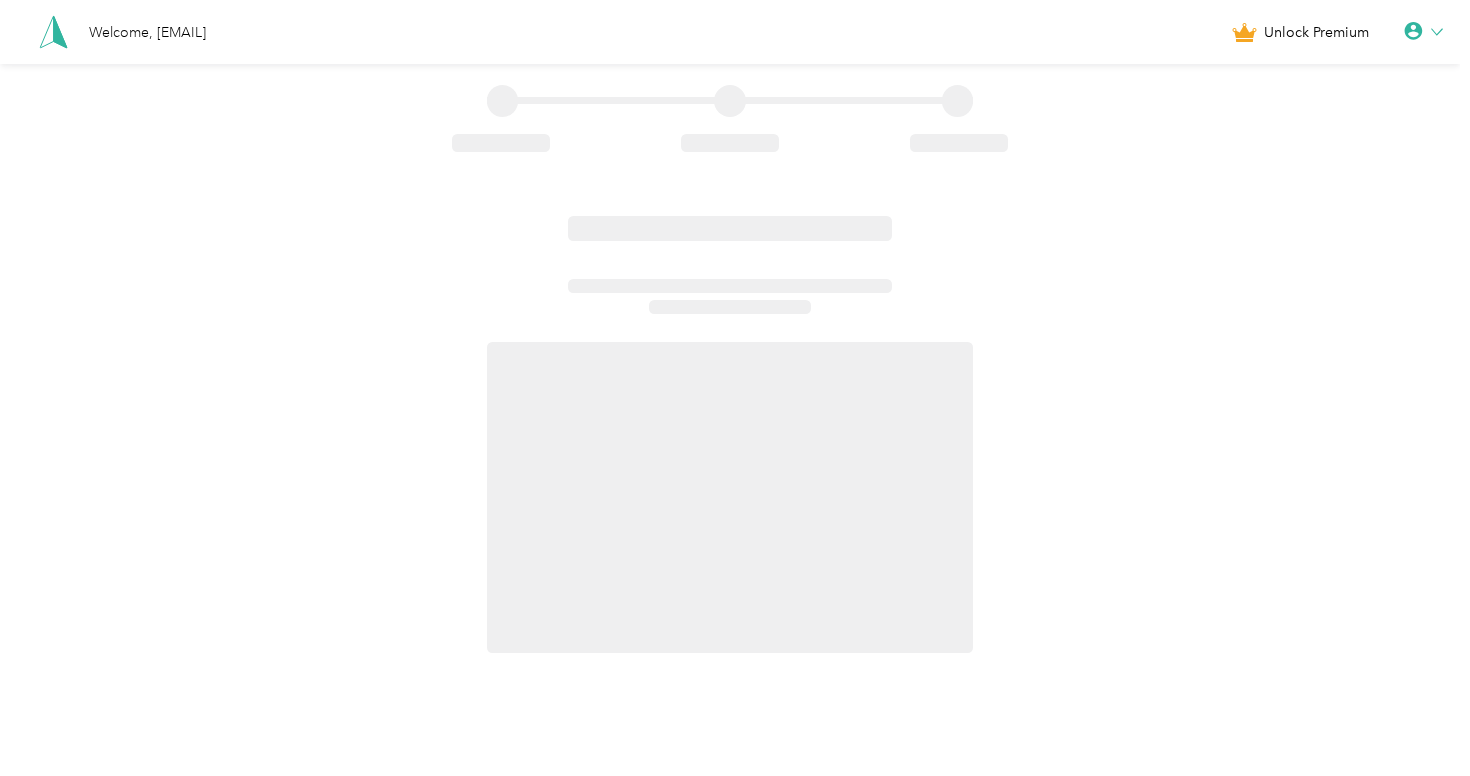 scroll, scrollTop: 0, scrollLeft: 0, axis: both 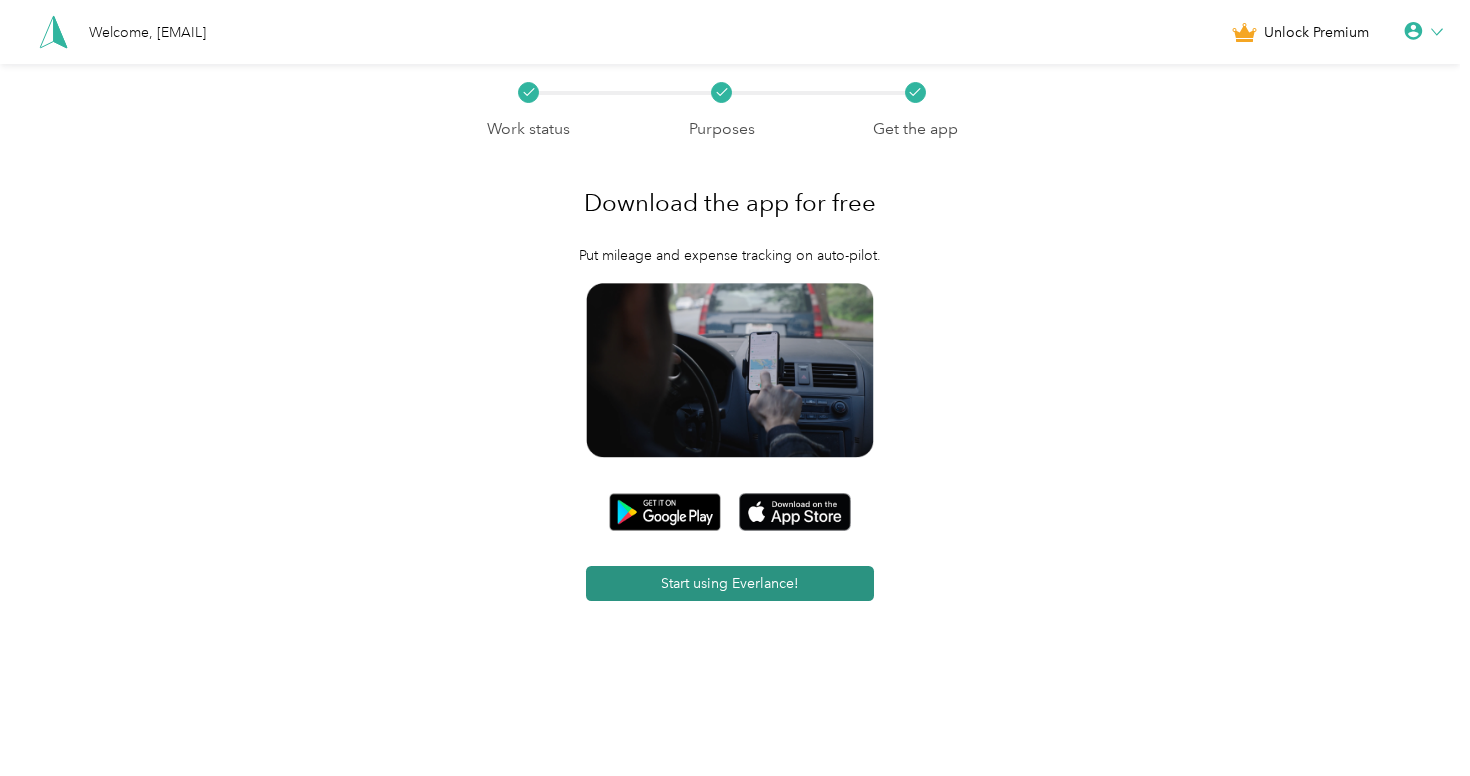 click on "Start using Everlance!" at bounding box center [729, 583] 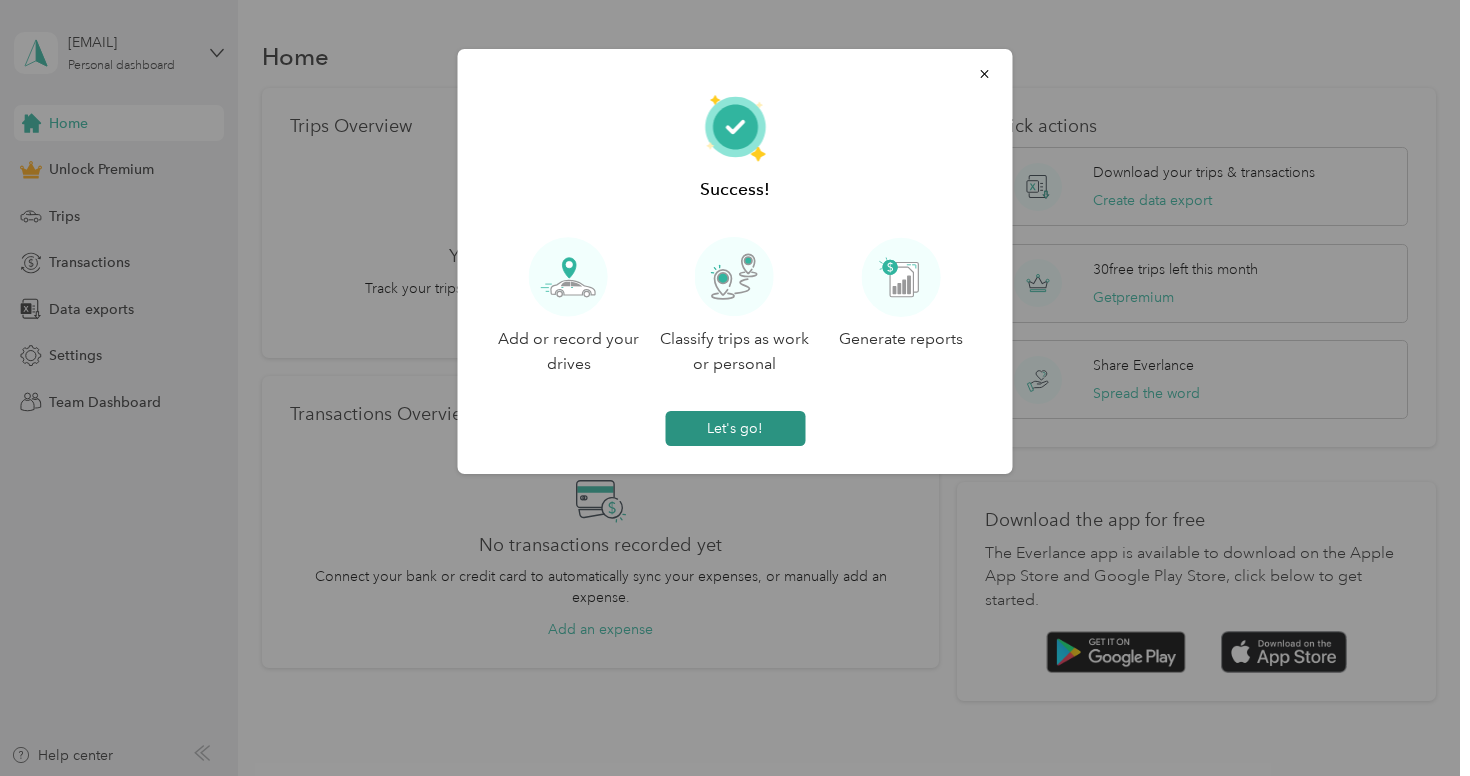 click on "Let's go!" at bounding box center (735, 428) 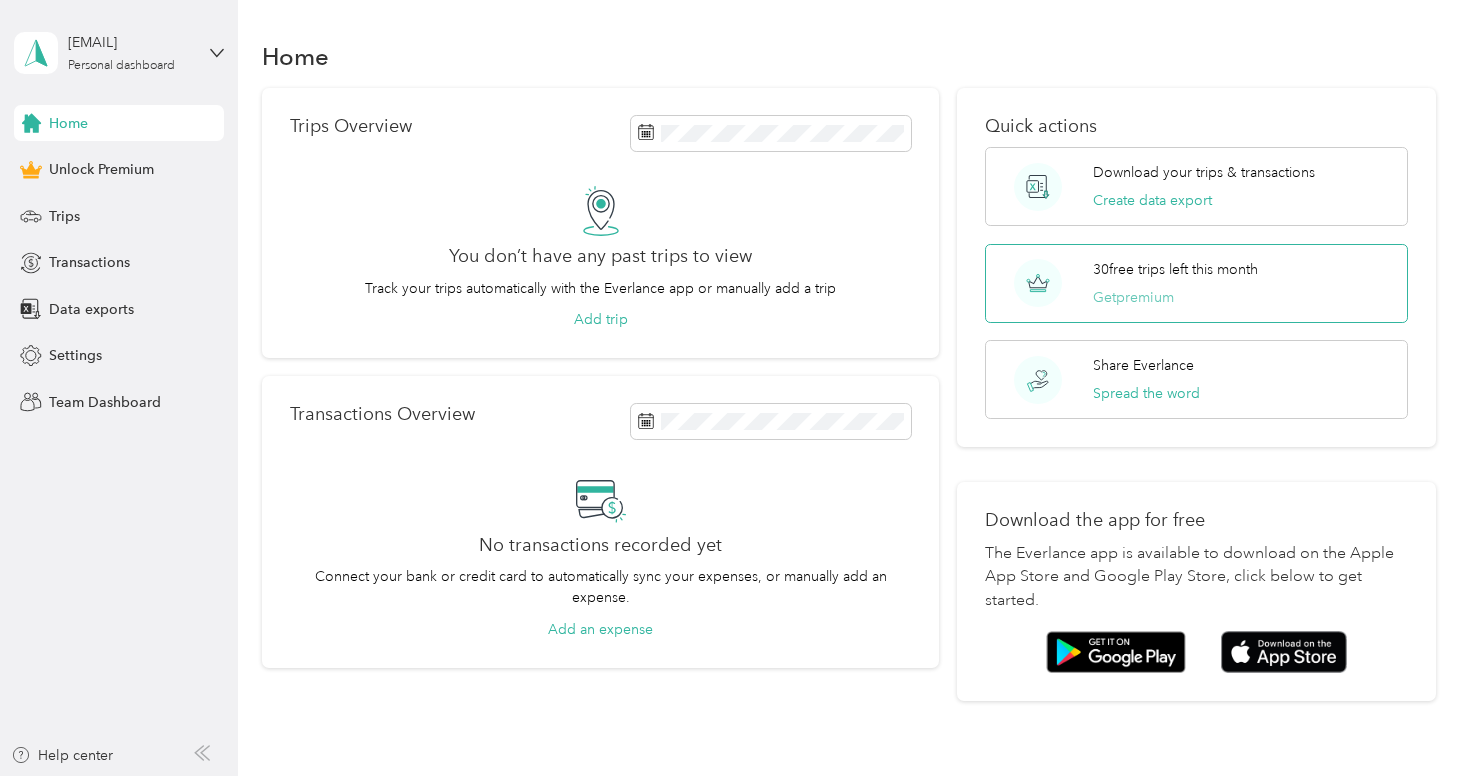 click on "Get  premium" at bounding box center (1133, 297) 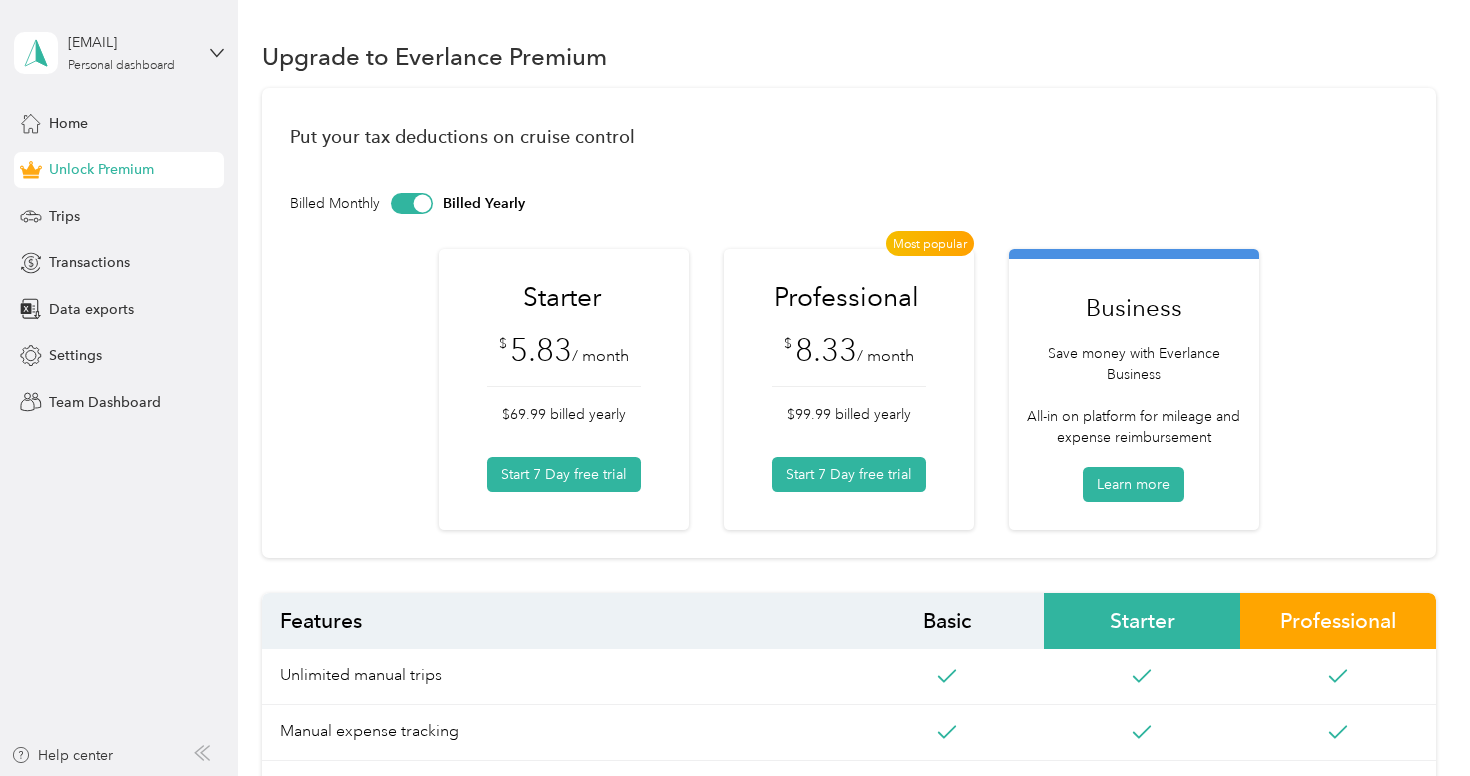 click at bounding box center [422, 203] 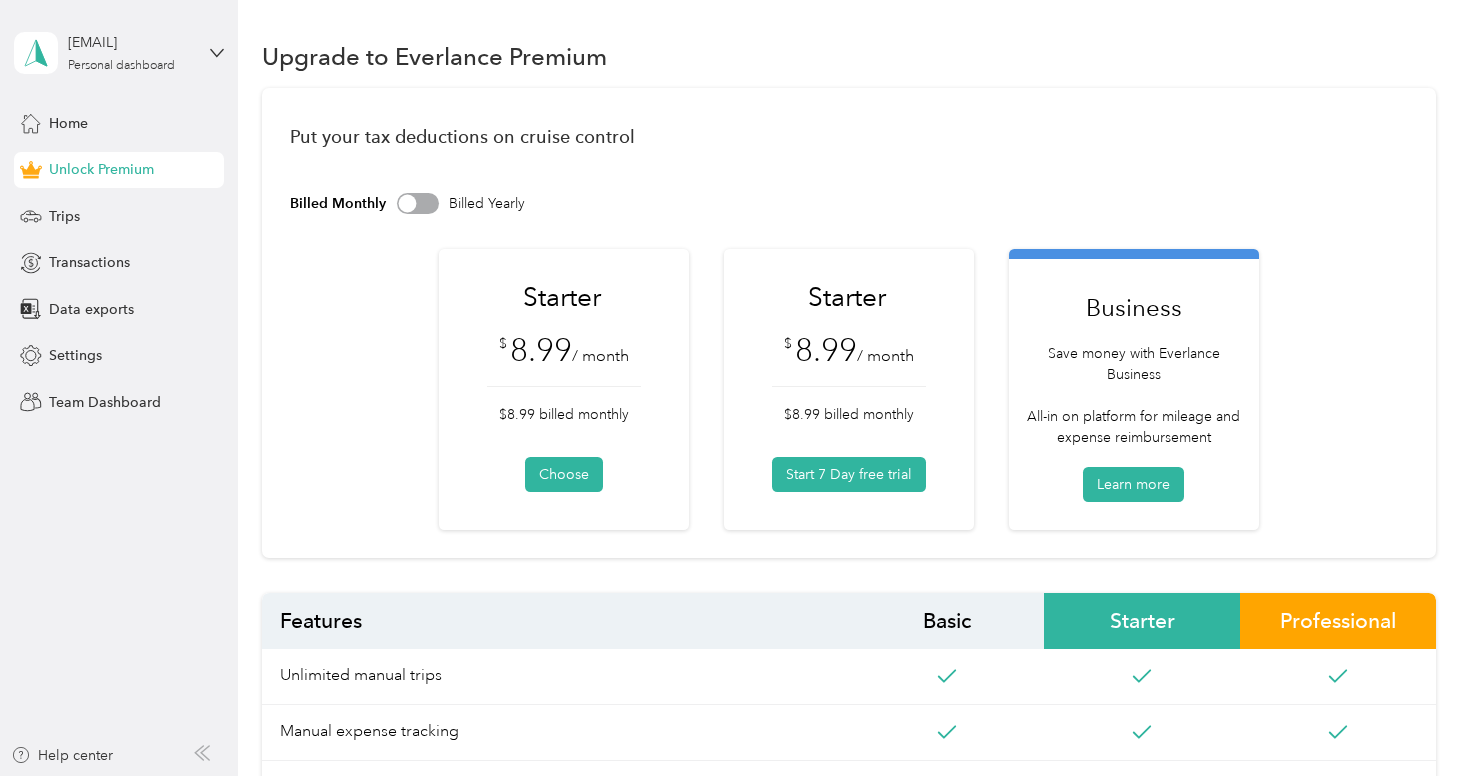 click at bounding box center (418, 203) 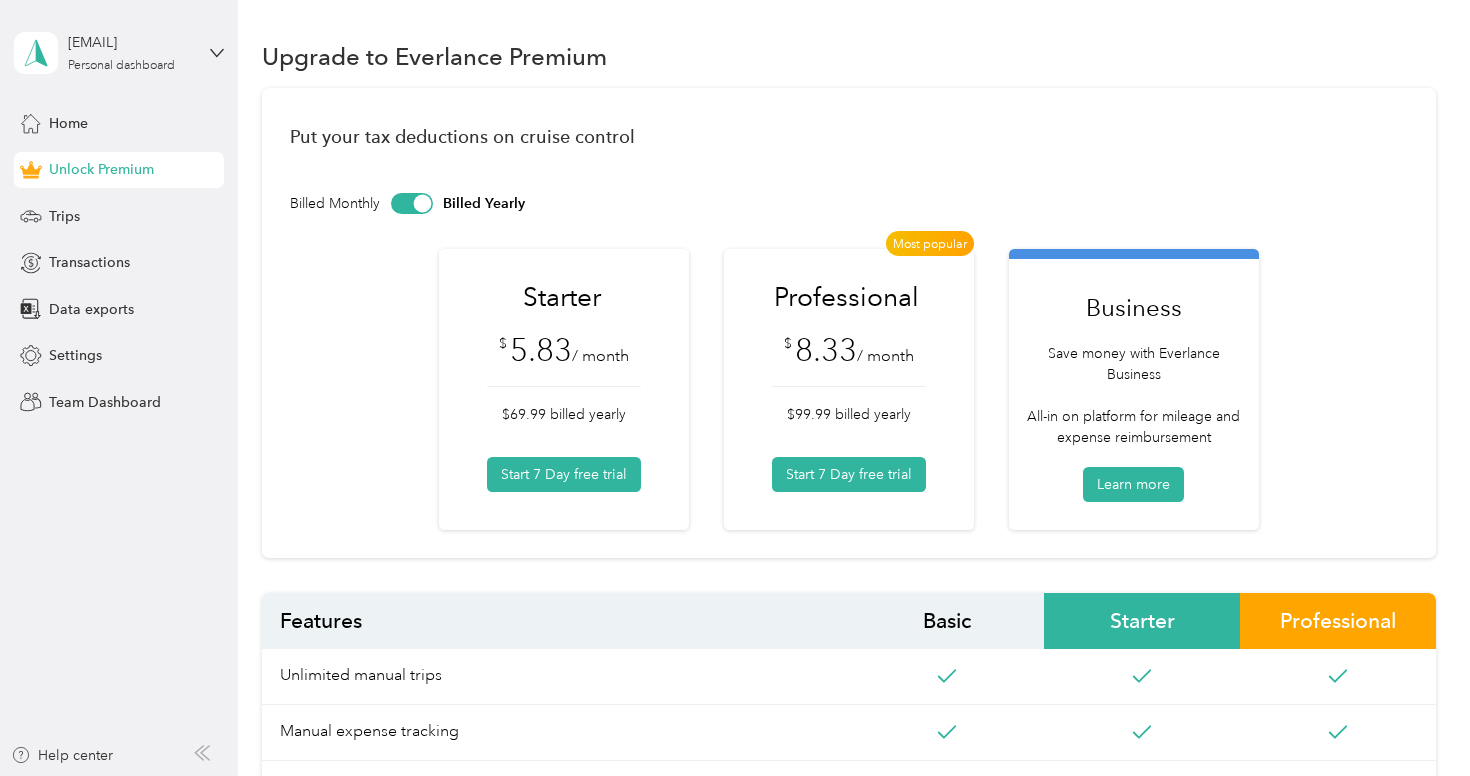 click at bounding box center (422, 203) 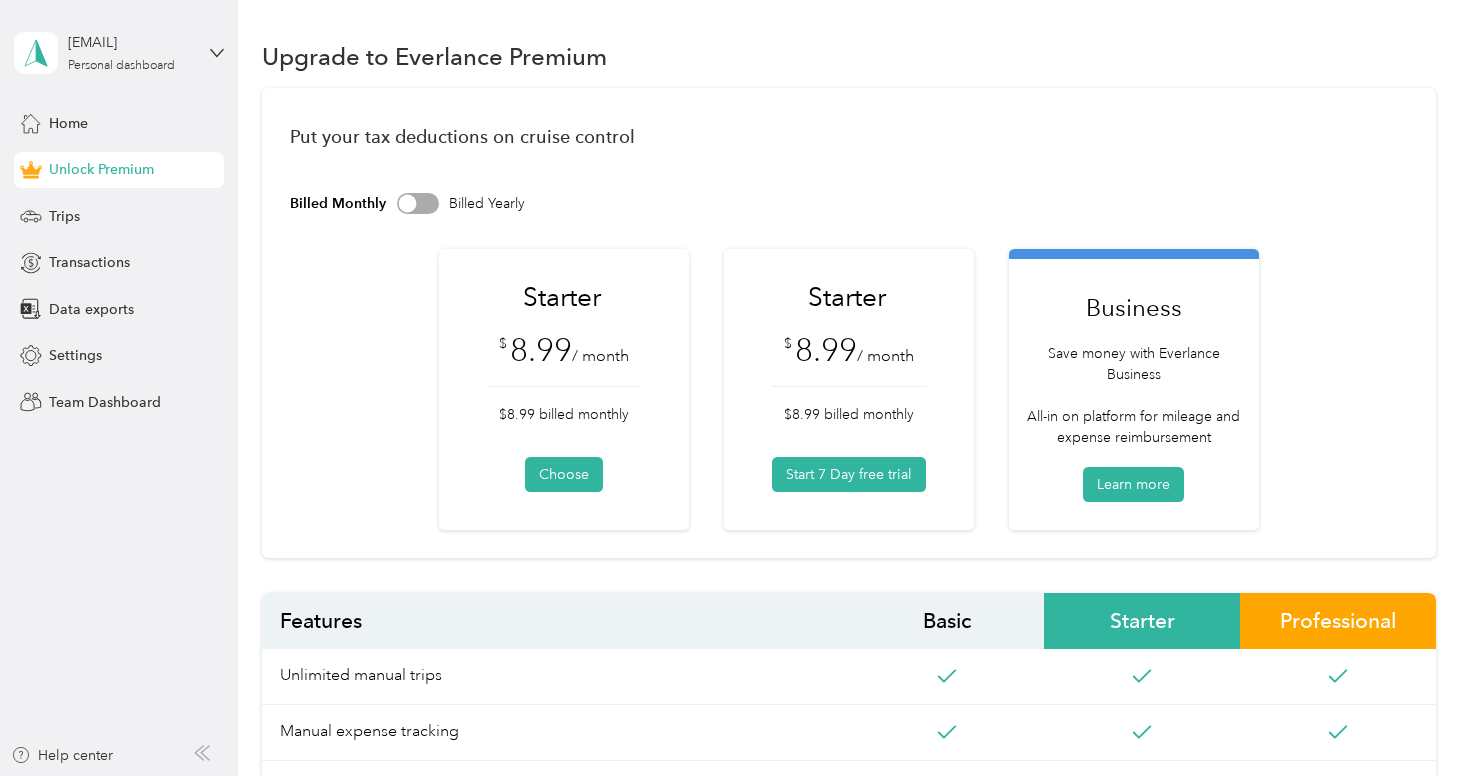 click at bounding box center [418, 203] 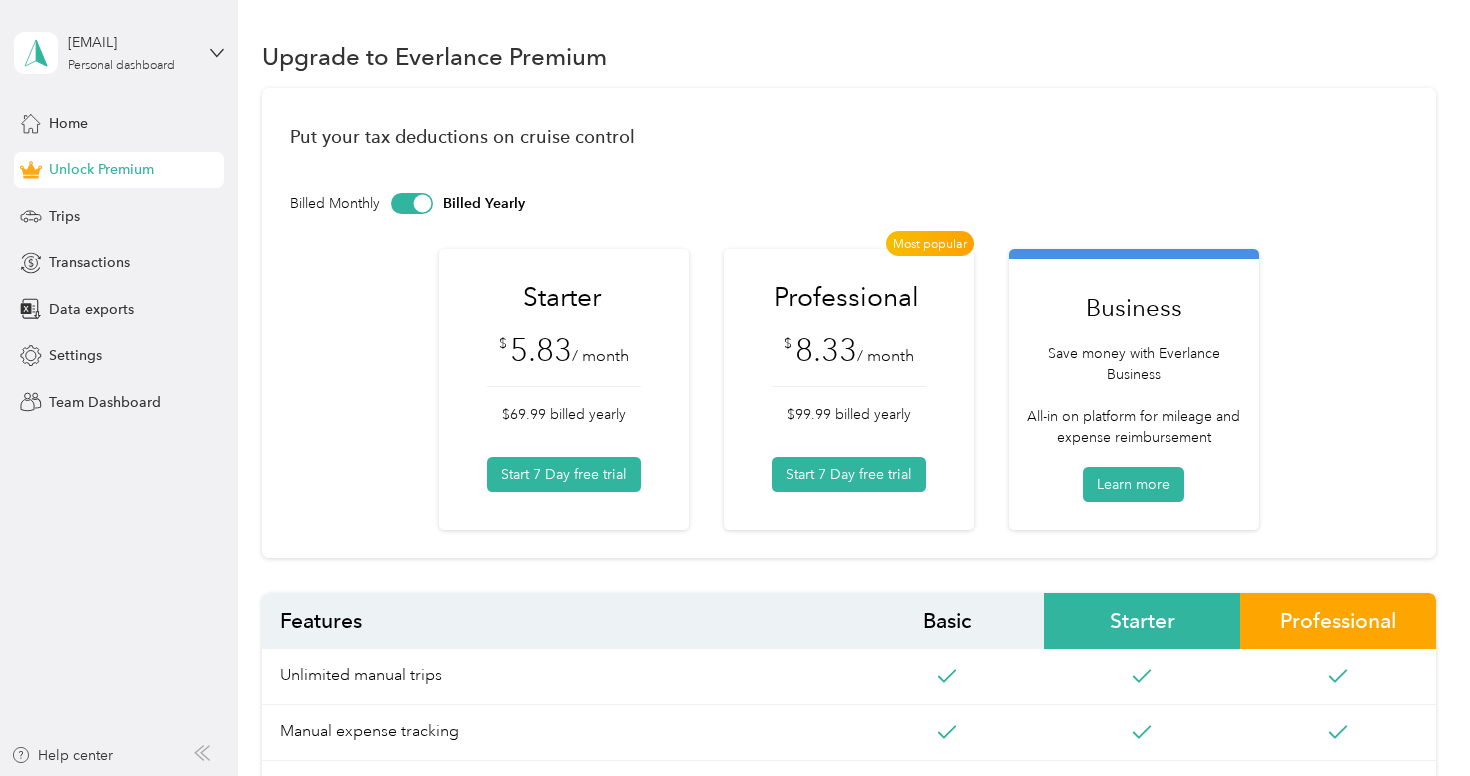 click at bounding box center [422, 203] 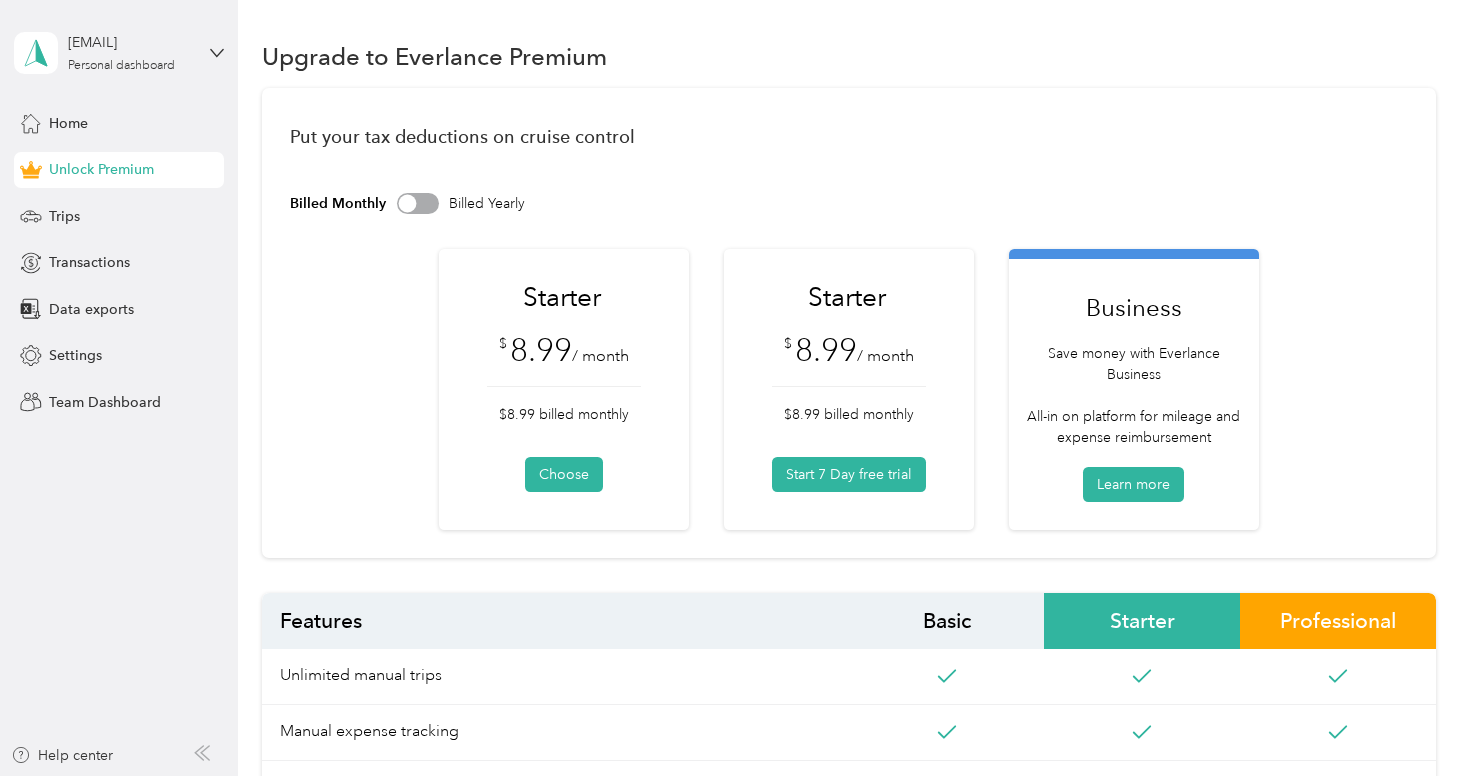 click at bounding box center (418, 203) 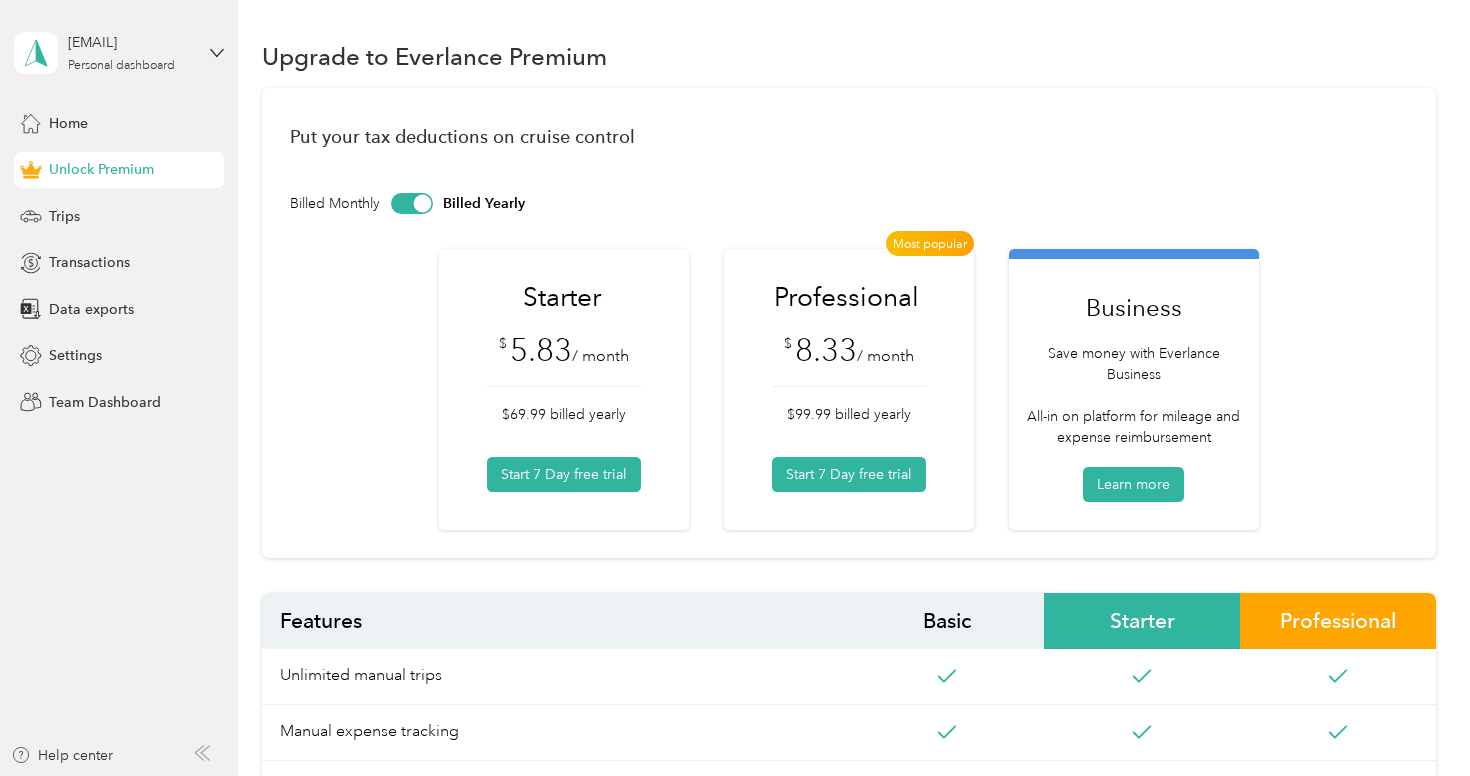 click at bounding box center (422, 203) 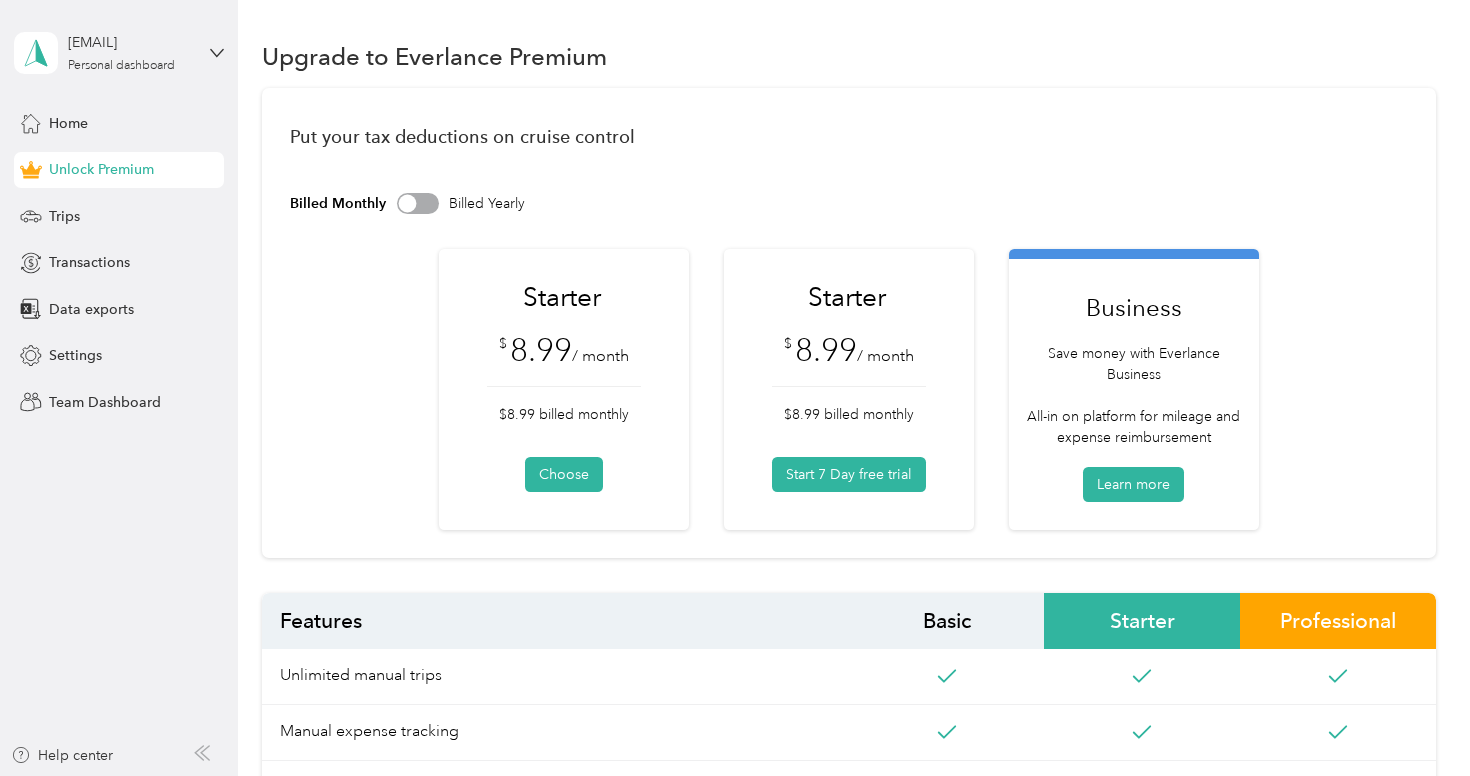 click at bounding box center (418, 203) 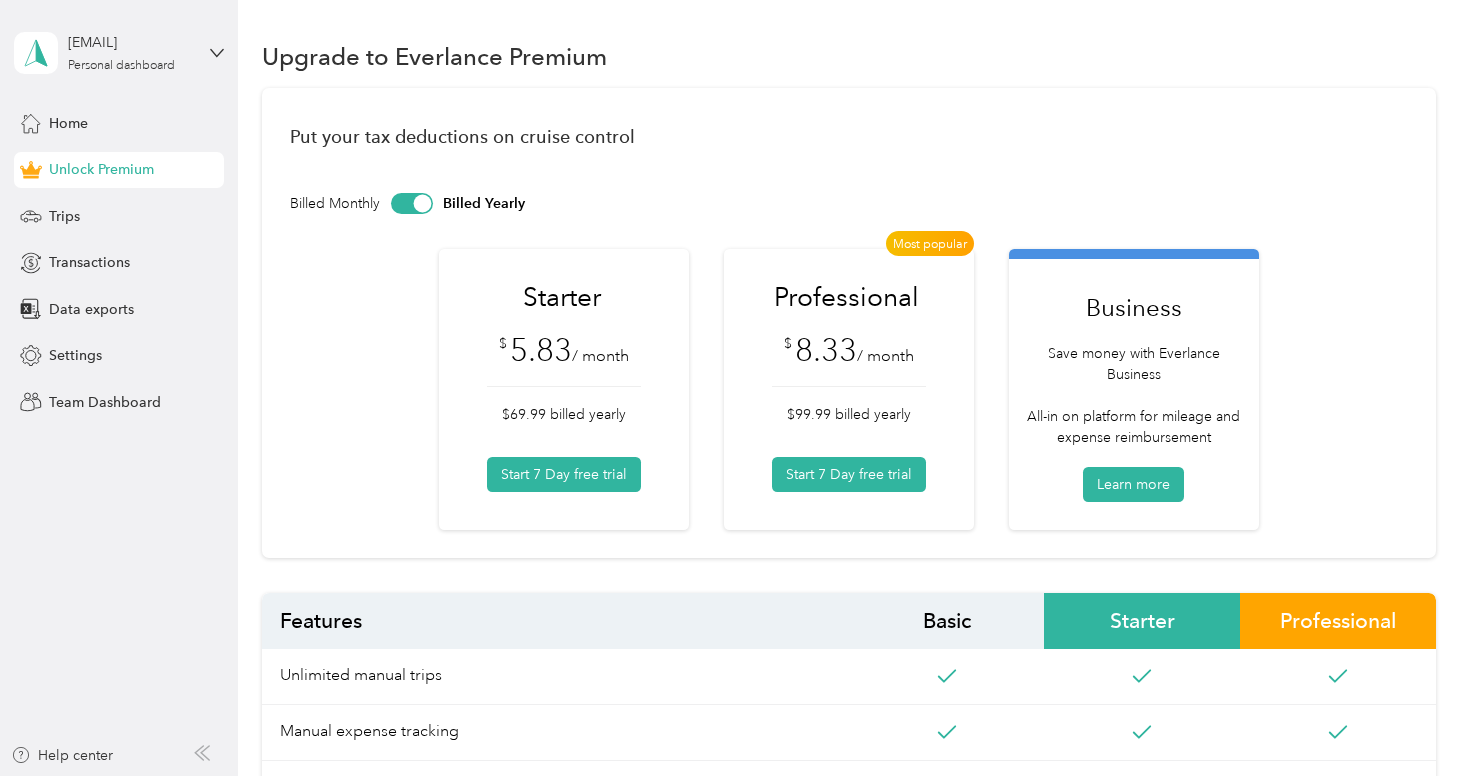 click at bounding box center [412, 203] 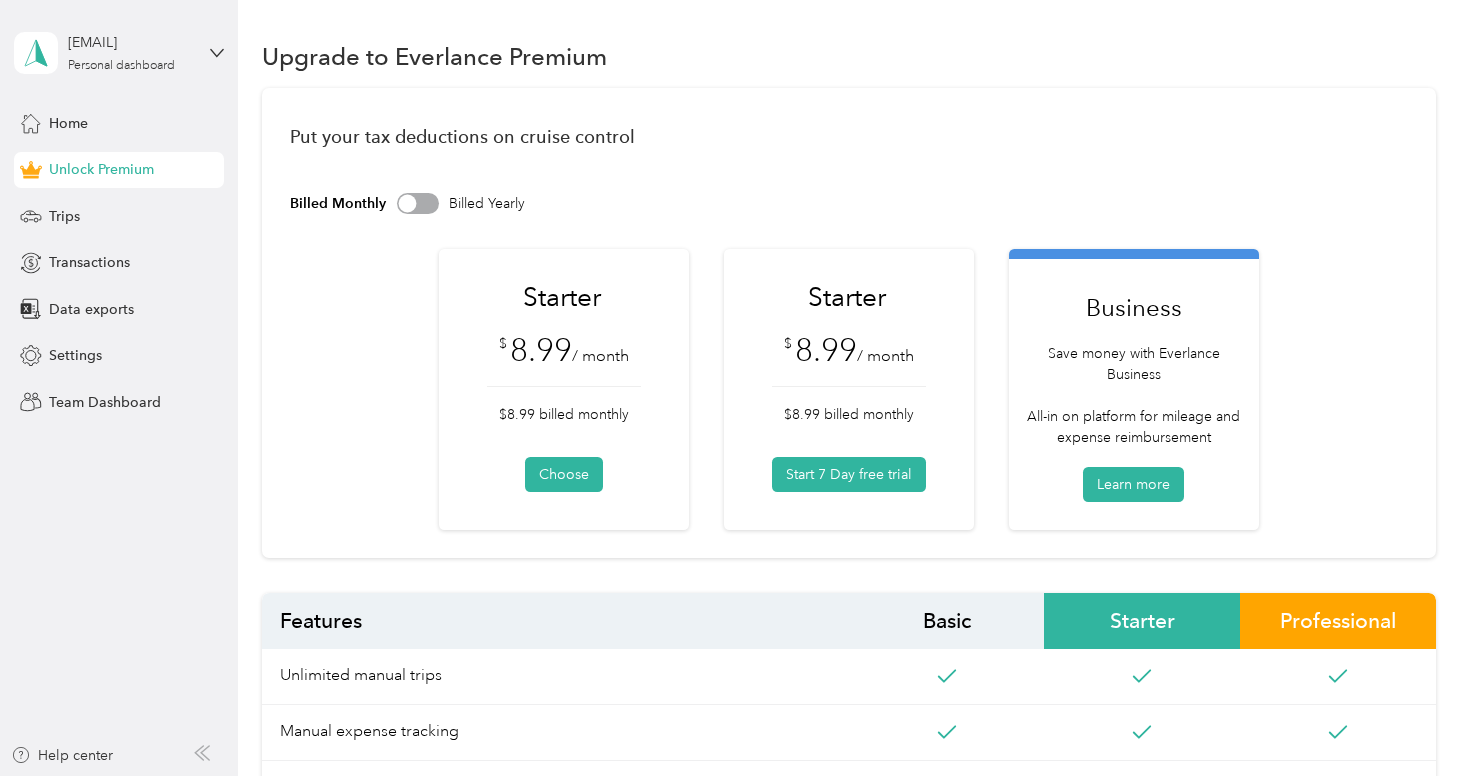 click at bounding box center (418, 203) 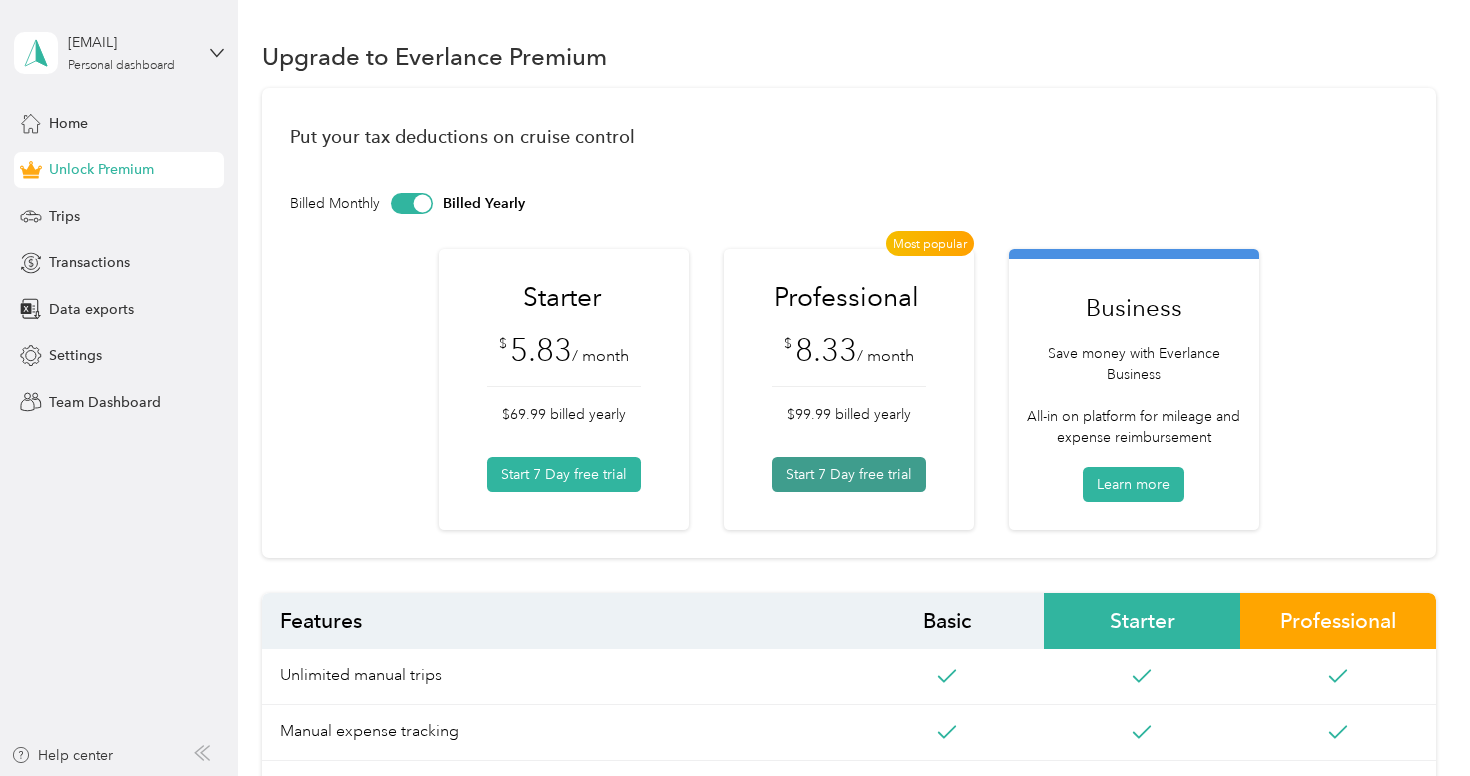 click on "Start 7 Day free trial" at bounding box center [849, 474] 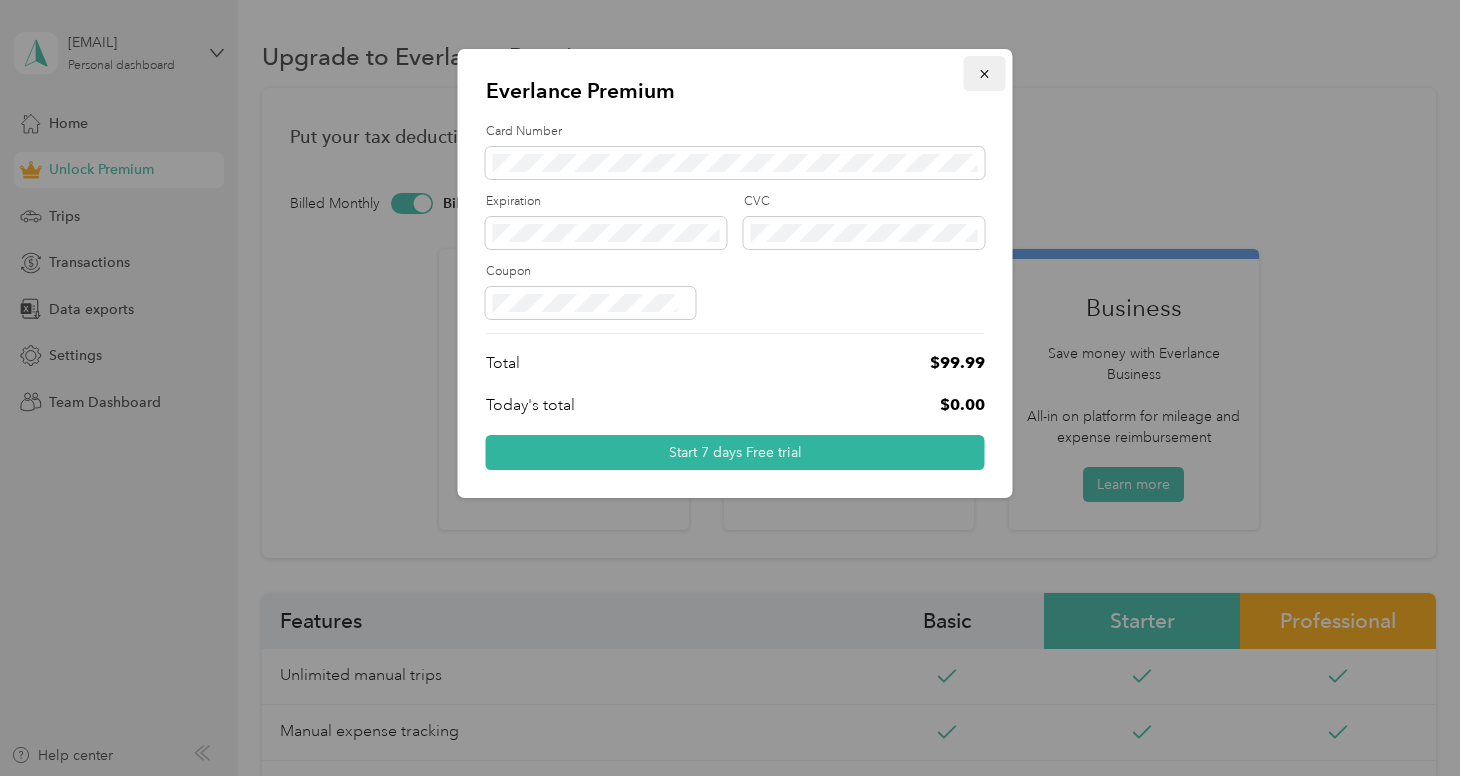click 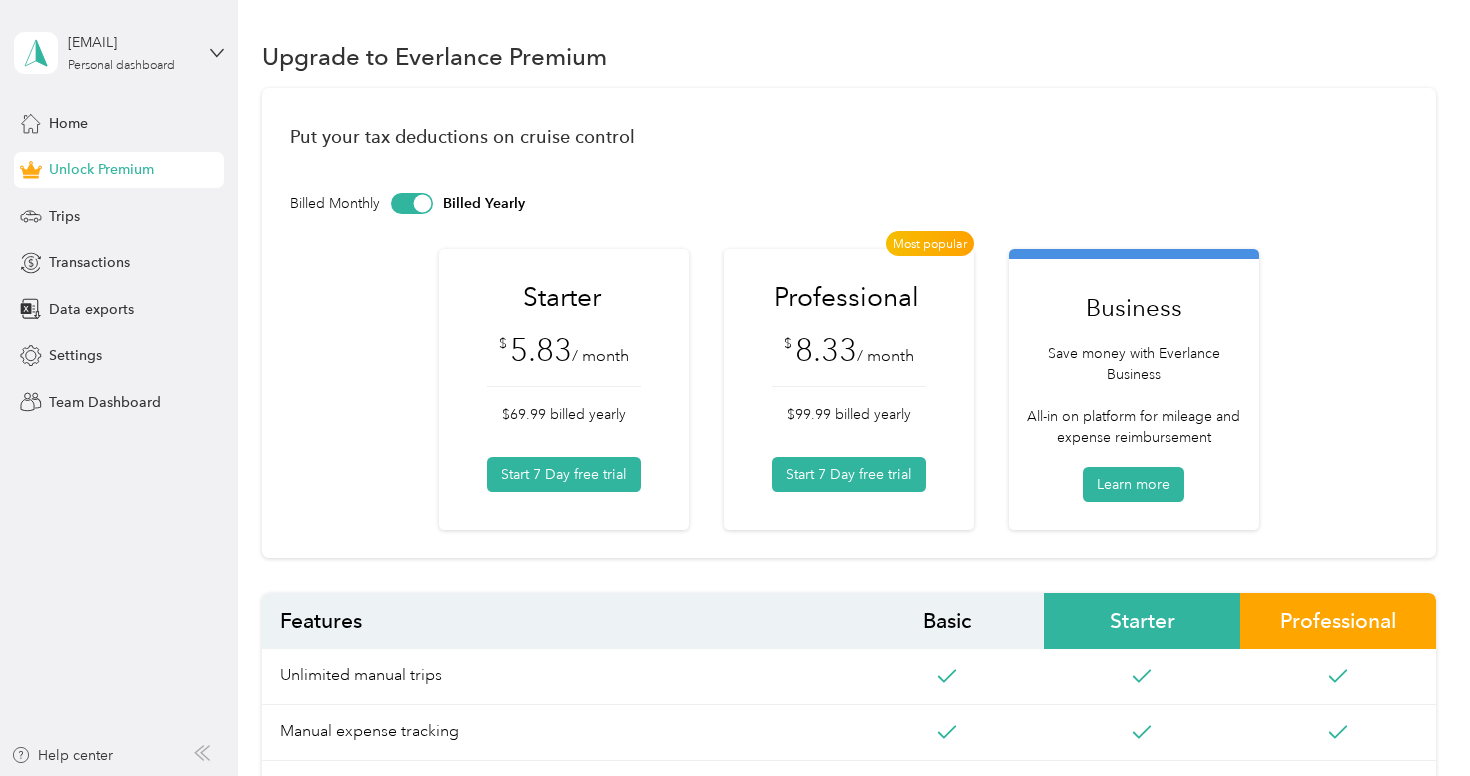 click on "Put your tax deductions on cruise control Billed Monthly Billed Yearly   Starter $ 5.83 / month $69.99 billed yearly Start 7 Day free trial Most popular   Professional $ 8.33 / month $99.99 billed yearly Start 7 Day free trial   Business Save money with Everlance Business   All-in on platform for mileage and expense reimbursement Learn more" at bounding box center [848, 323] 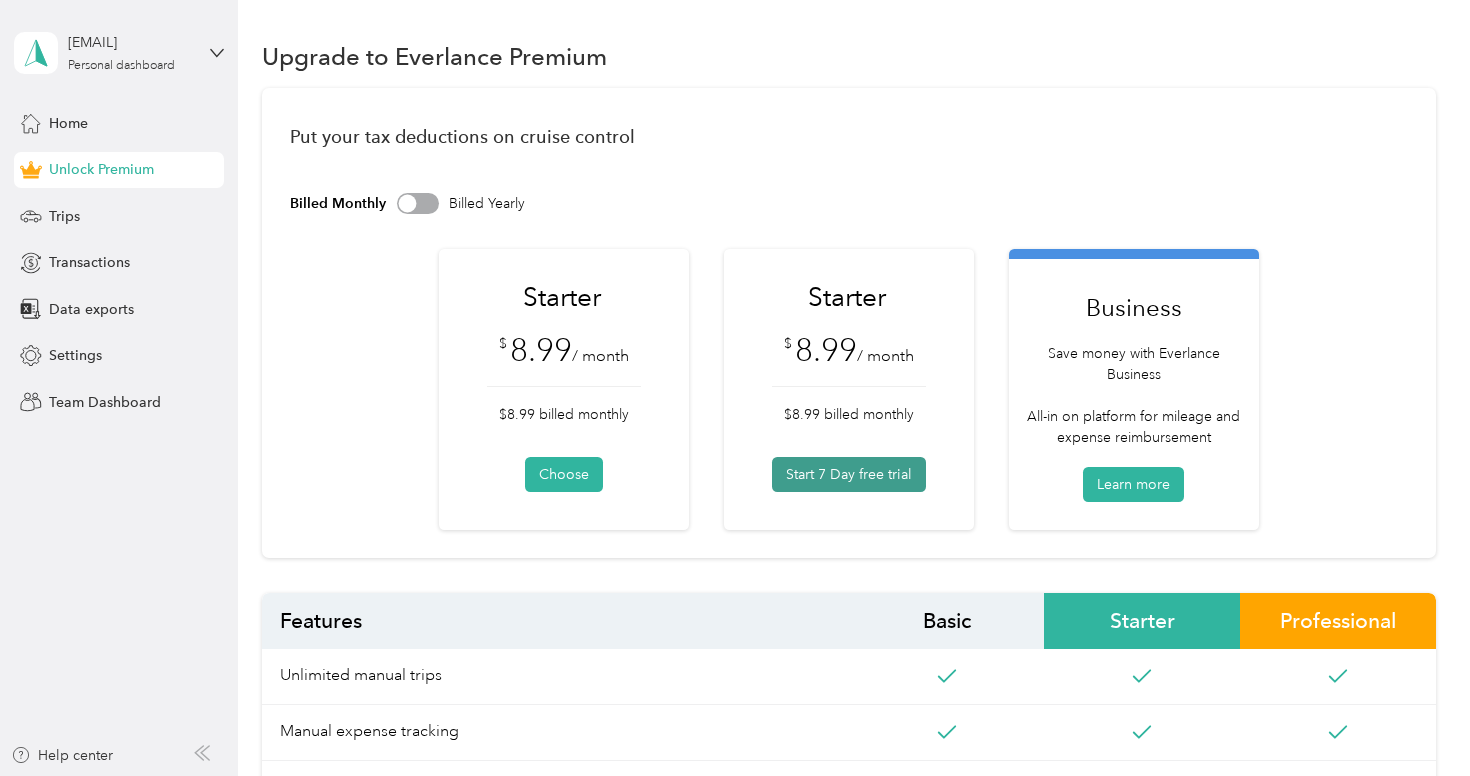 click on "Start 7 Day free trial" at bounding box center (849, 474) 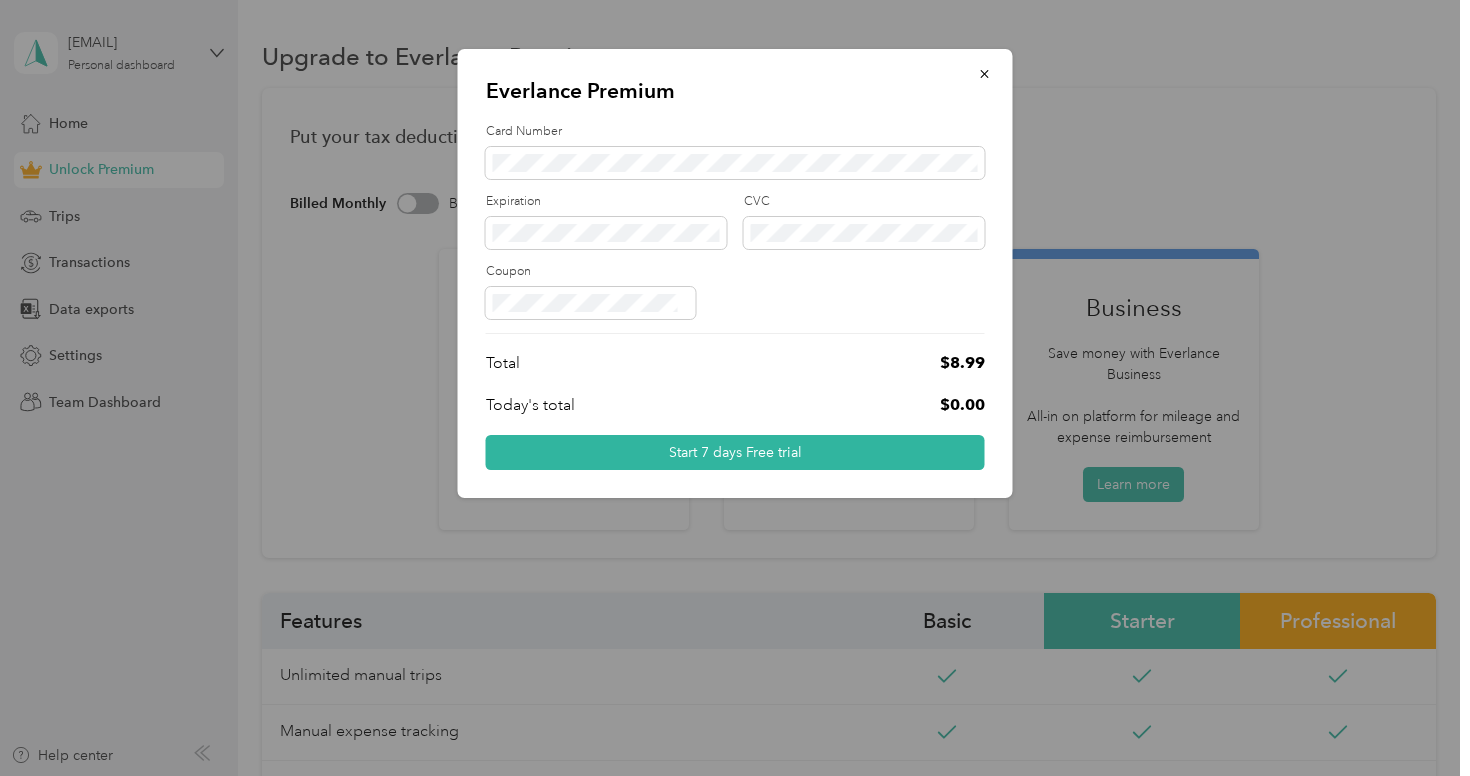 click on "Everlance Premium Card Number   Expiration   CVC   Coupon   Total   $8.99 Today's total $0.00 Start 7 days Free trial" at bounding box center (735, 273) 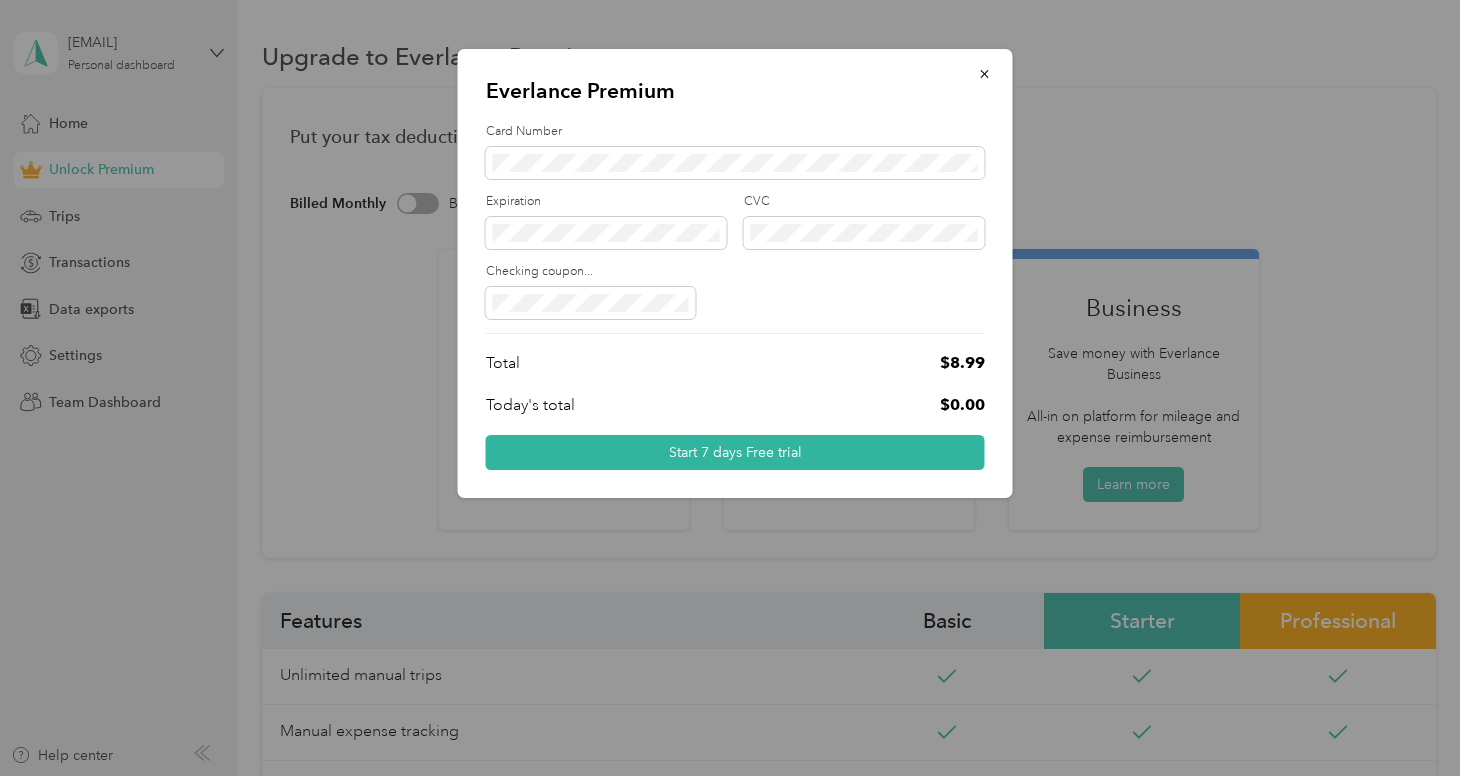 click at bounding box center (735, 303) 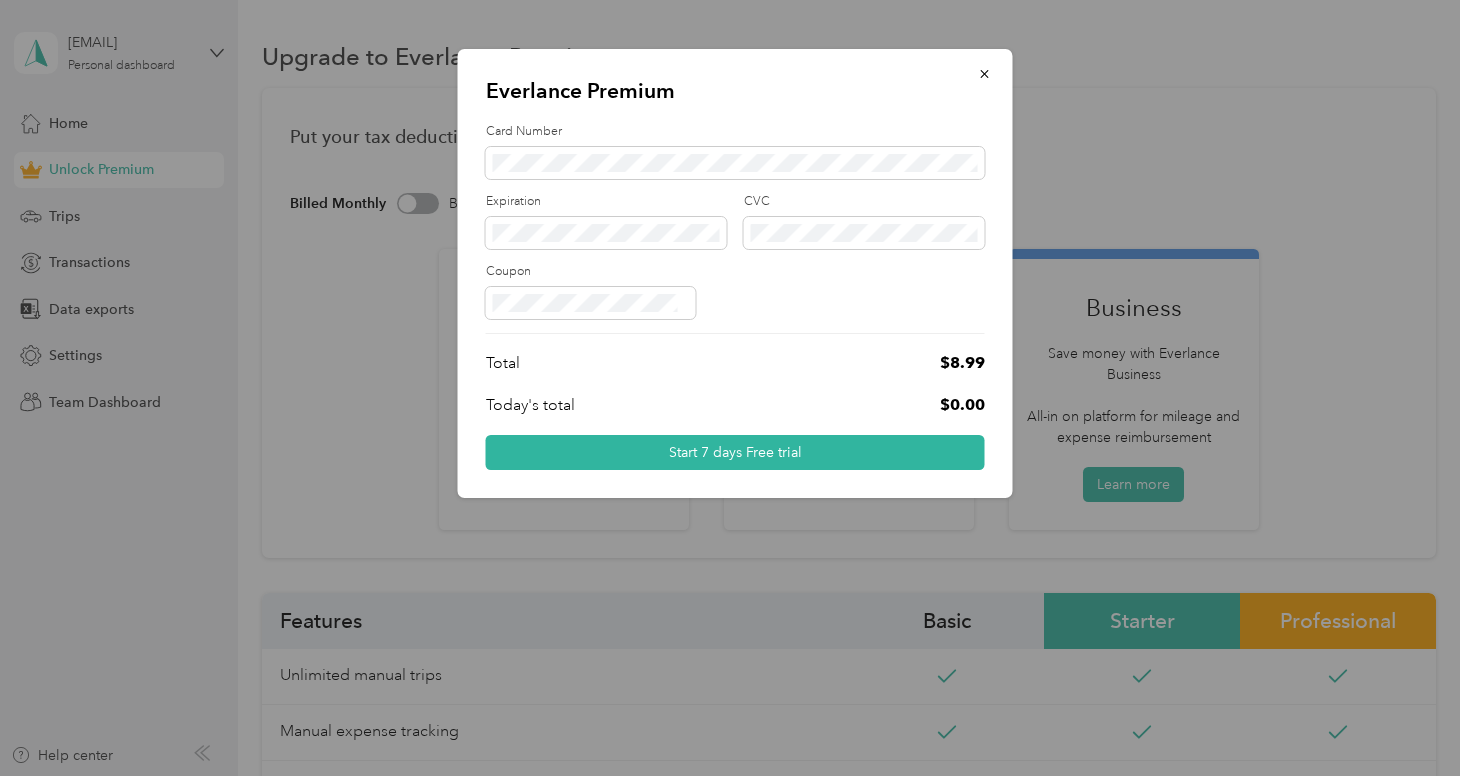 click at bounding box center [735, 303] 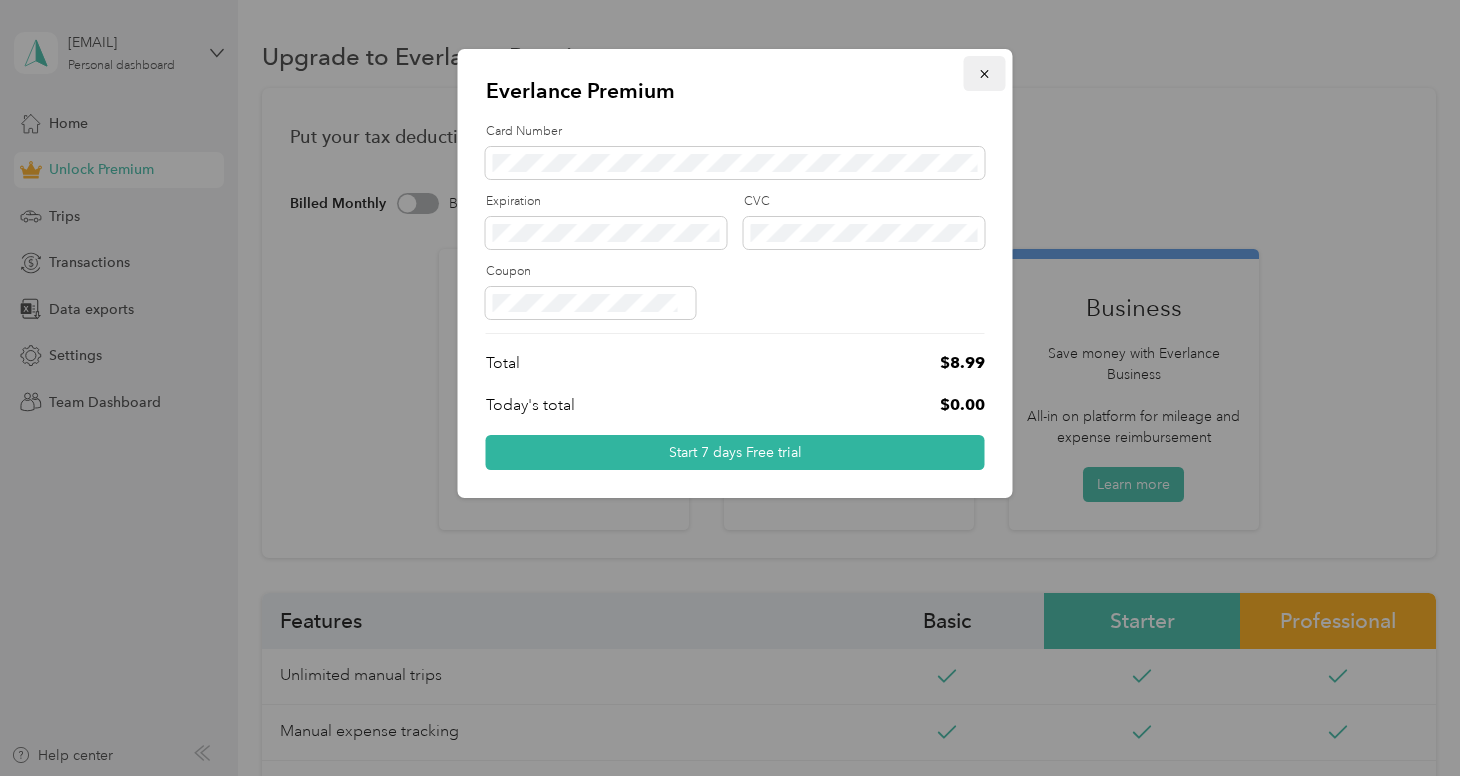 click 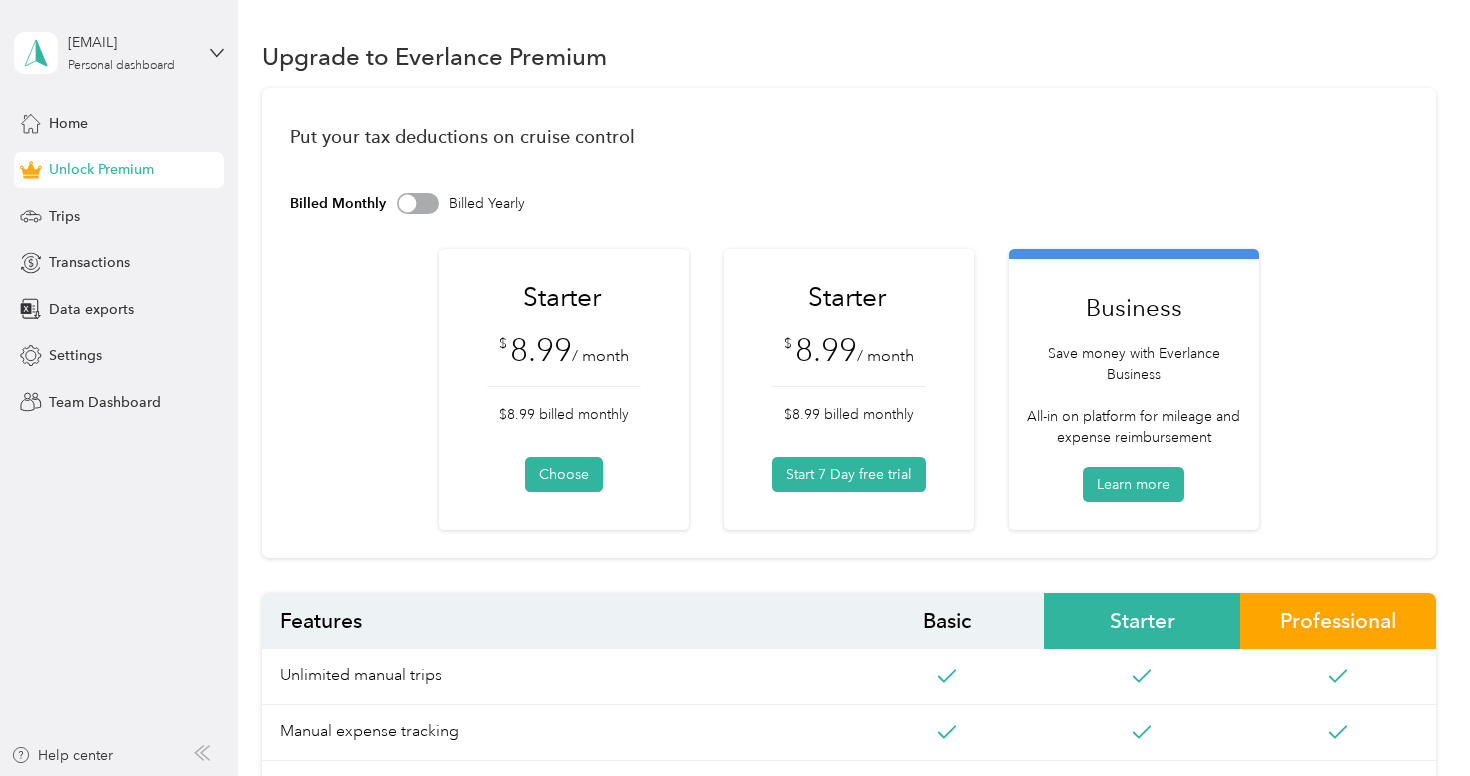 click at bounding box center [418, 203] 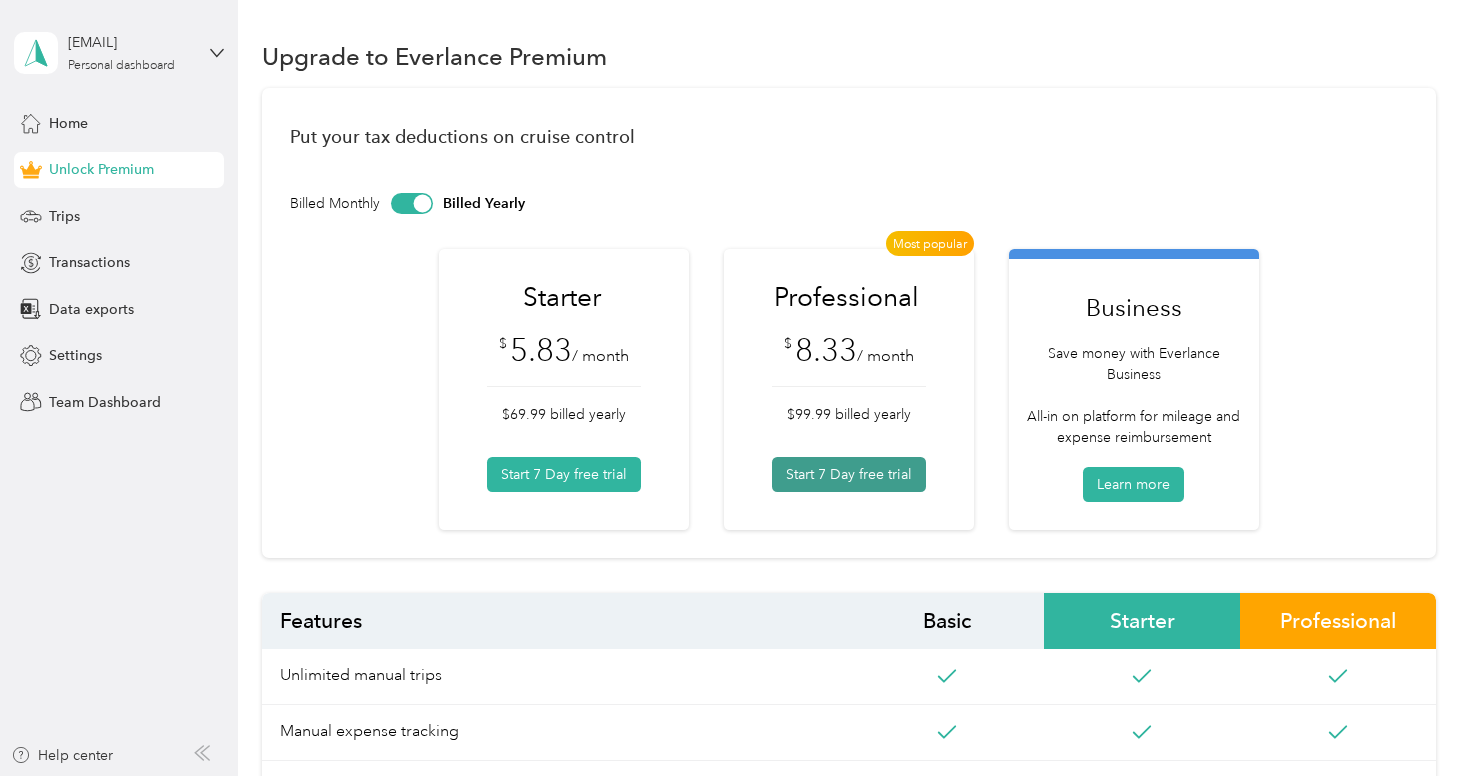 click on "Start 7 Day free trial" at bounding box center [849, 474] 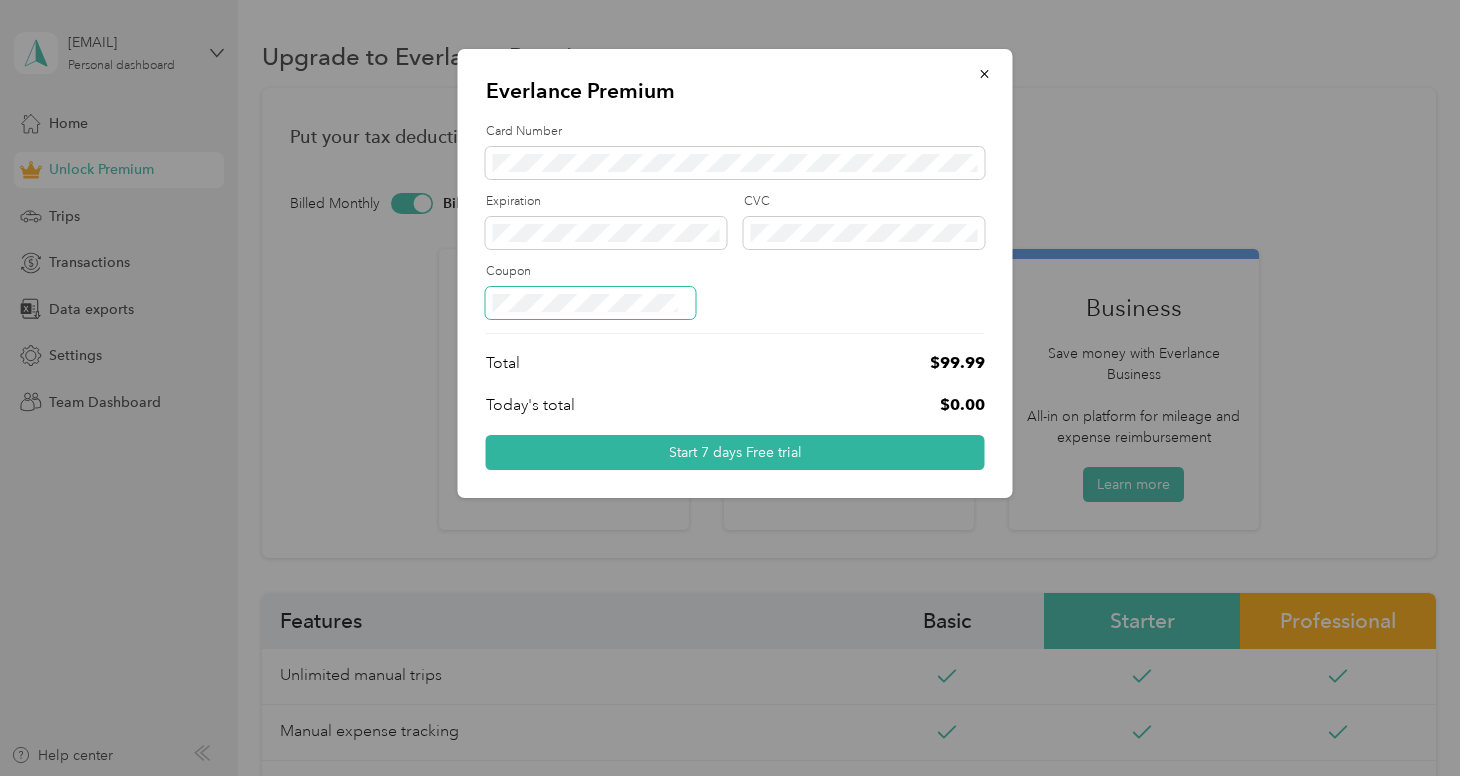 click at bounding box center [591, 303] 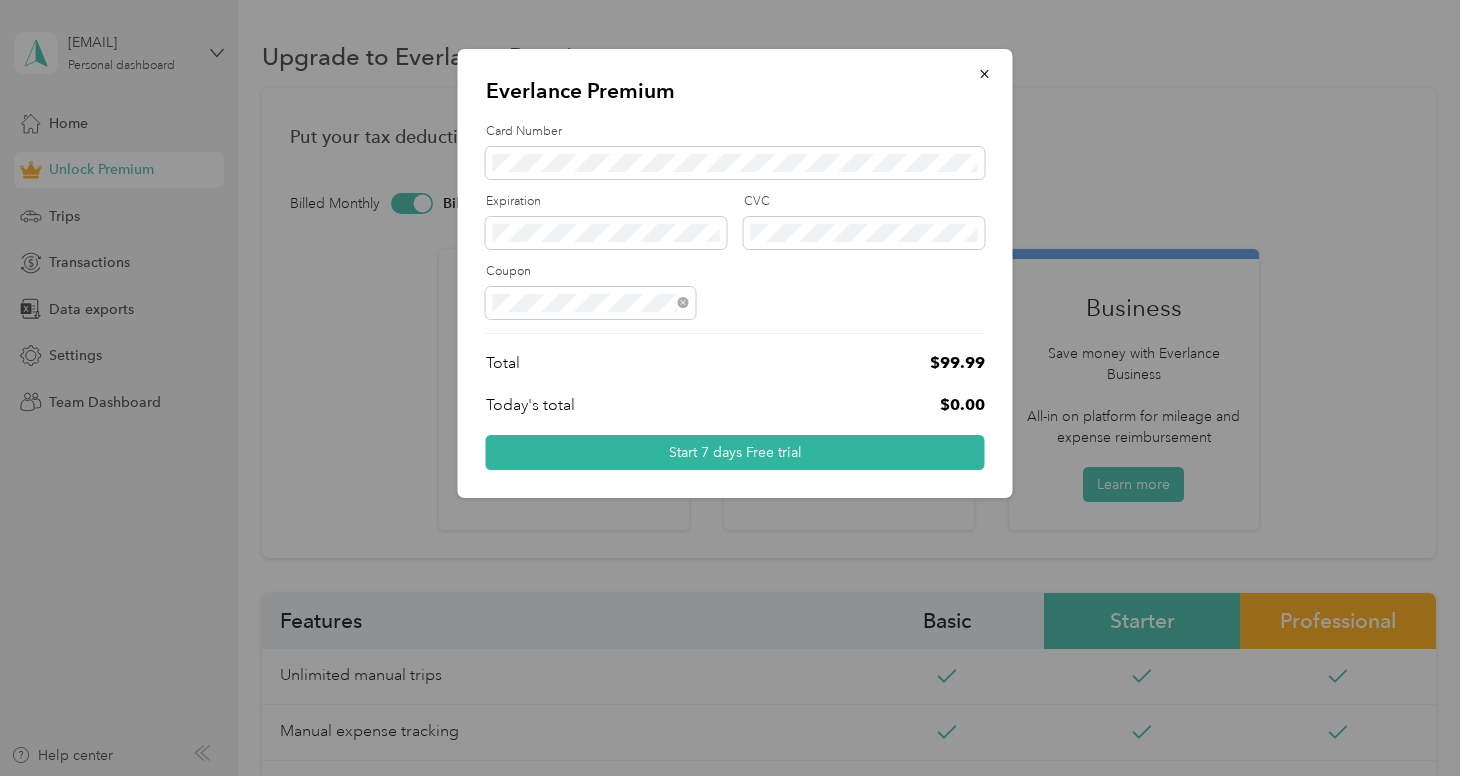 click at bounding box center [735, 303] 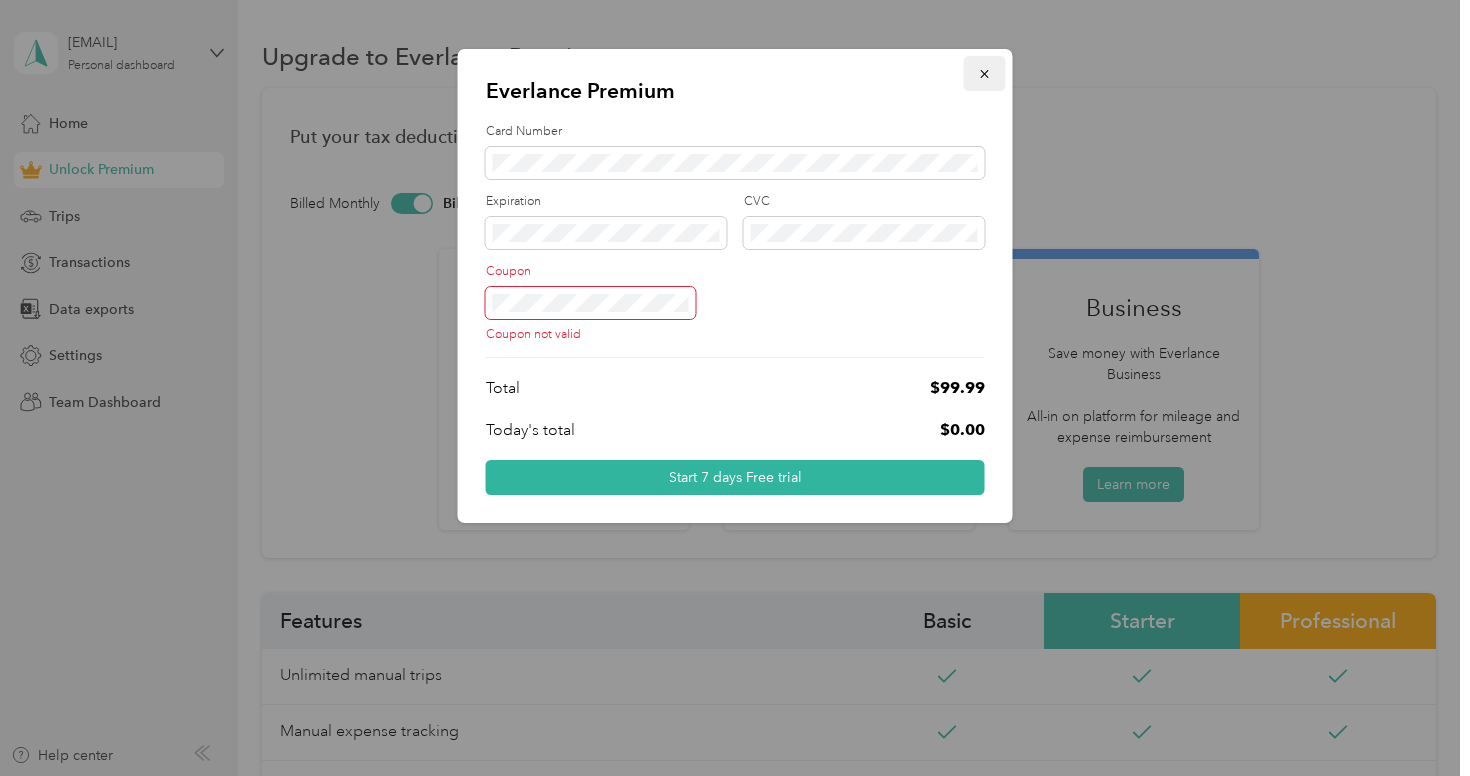 click 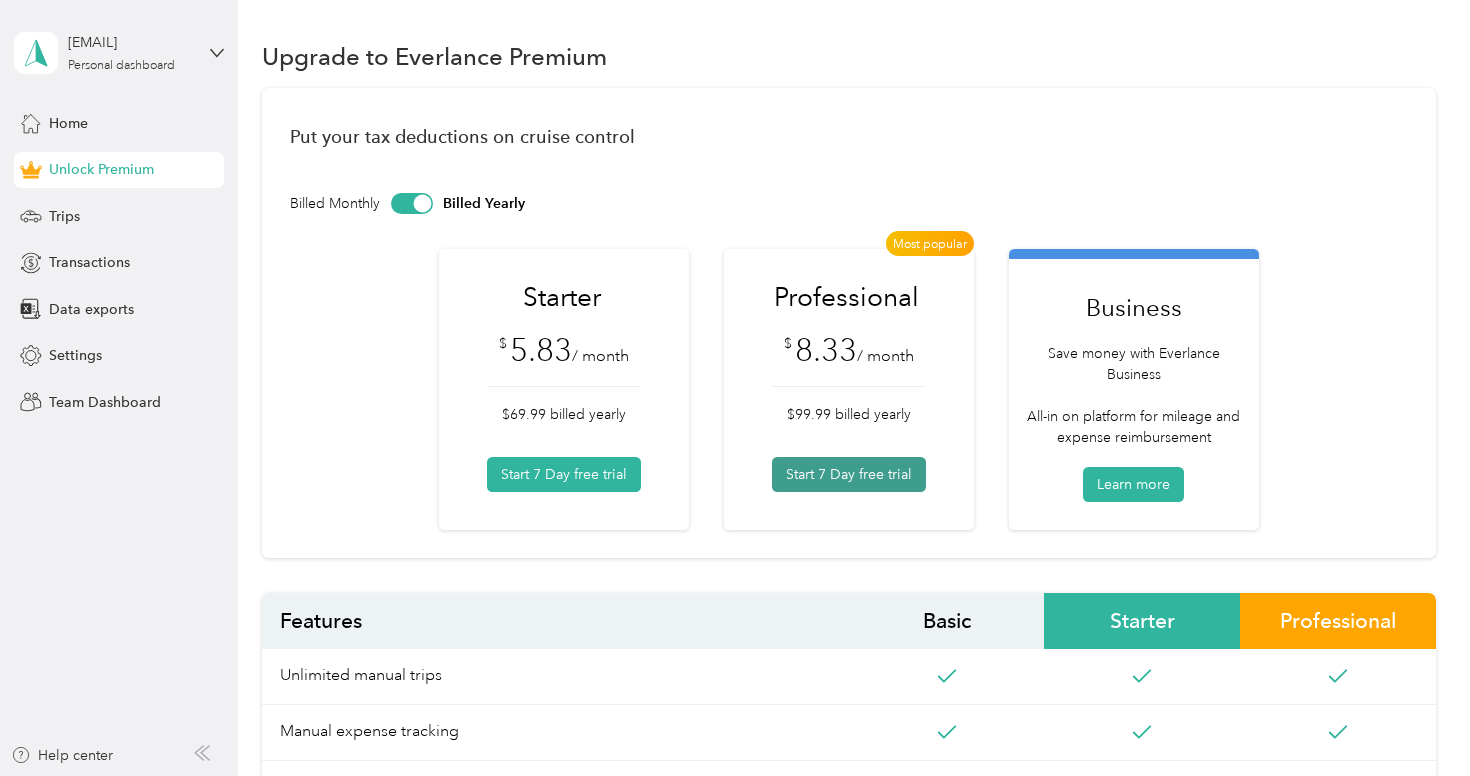 click on "Start 7 Day free trial" at bounding box center [849, 474] 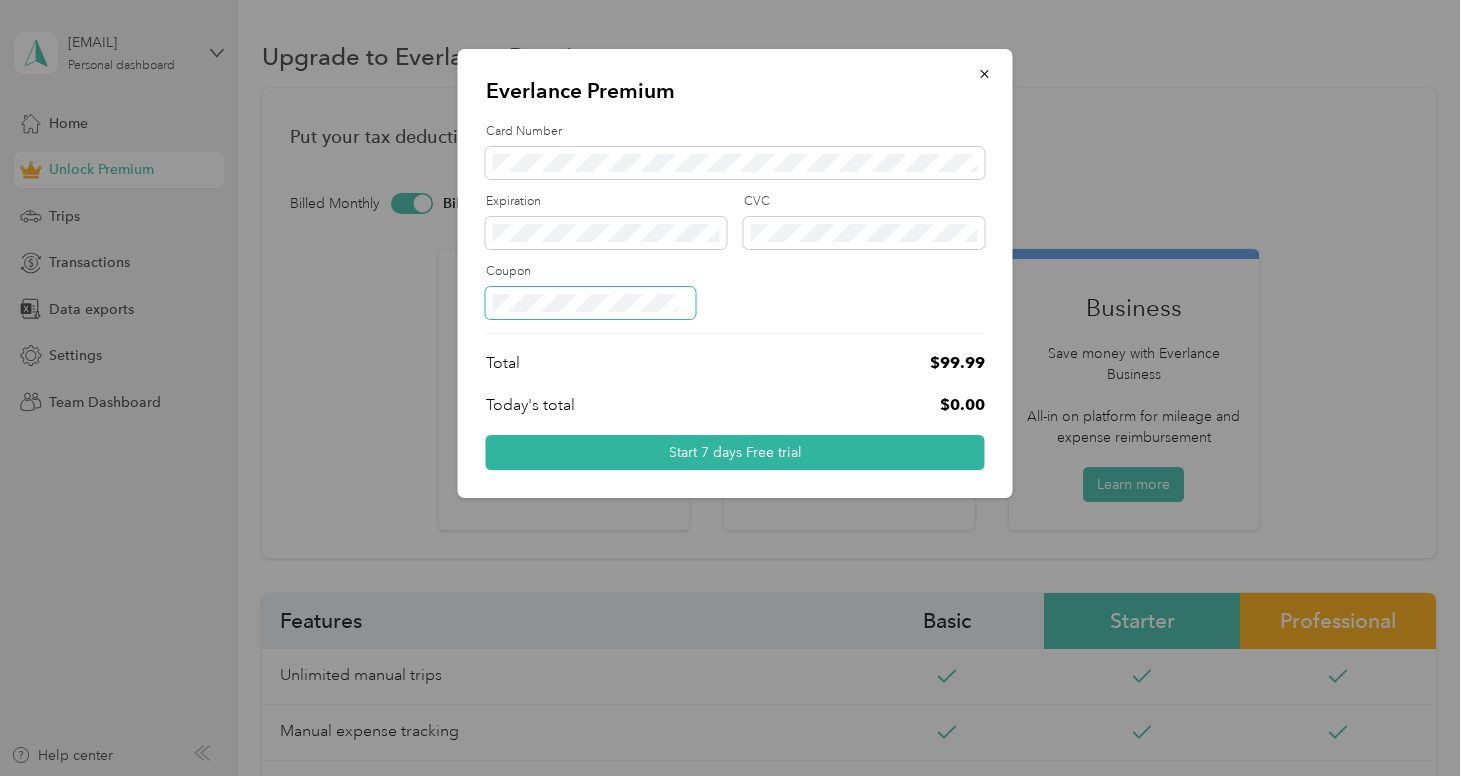 click at bounding box center [591, 303] 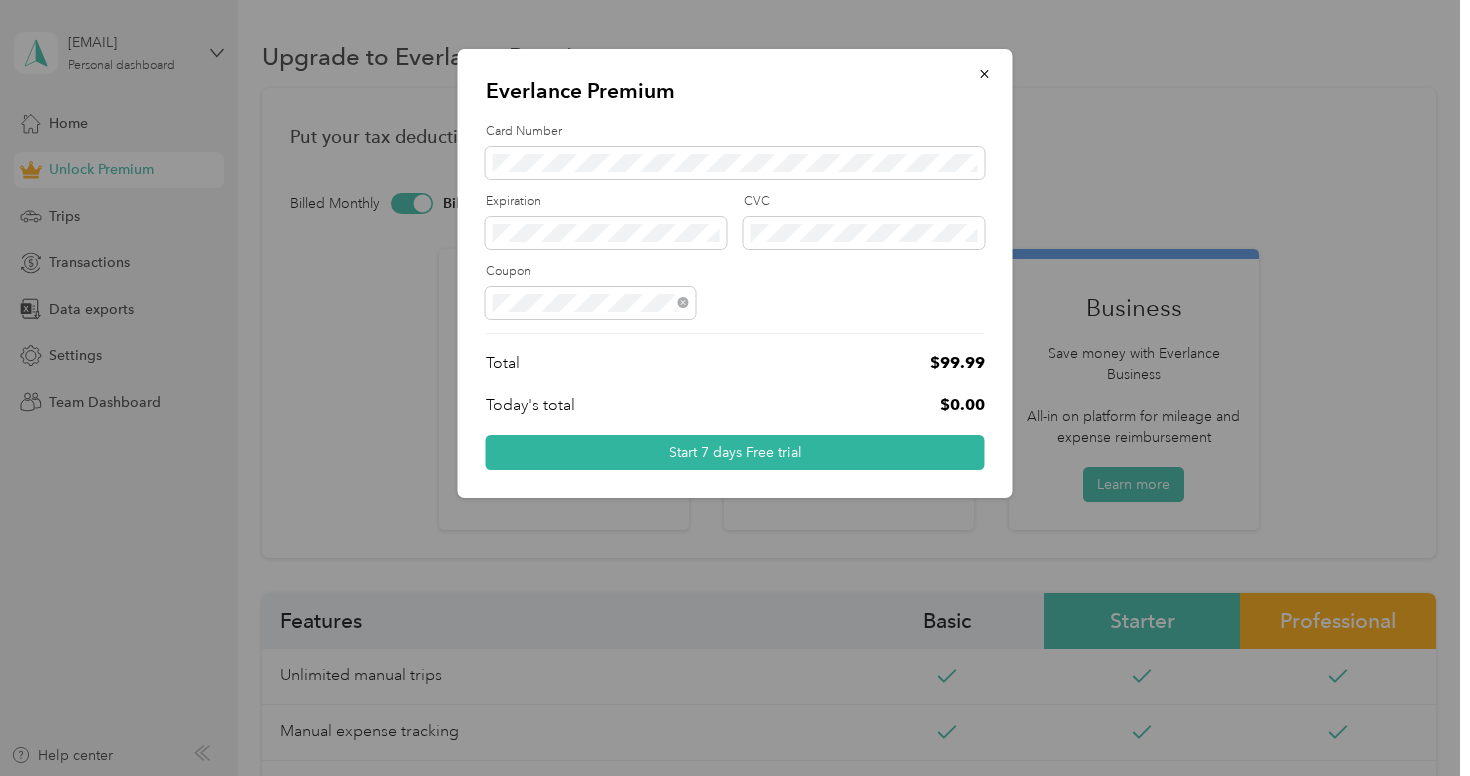 click at bounding box center (735, 303) 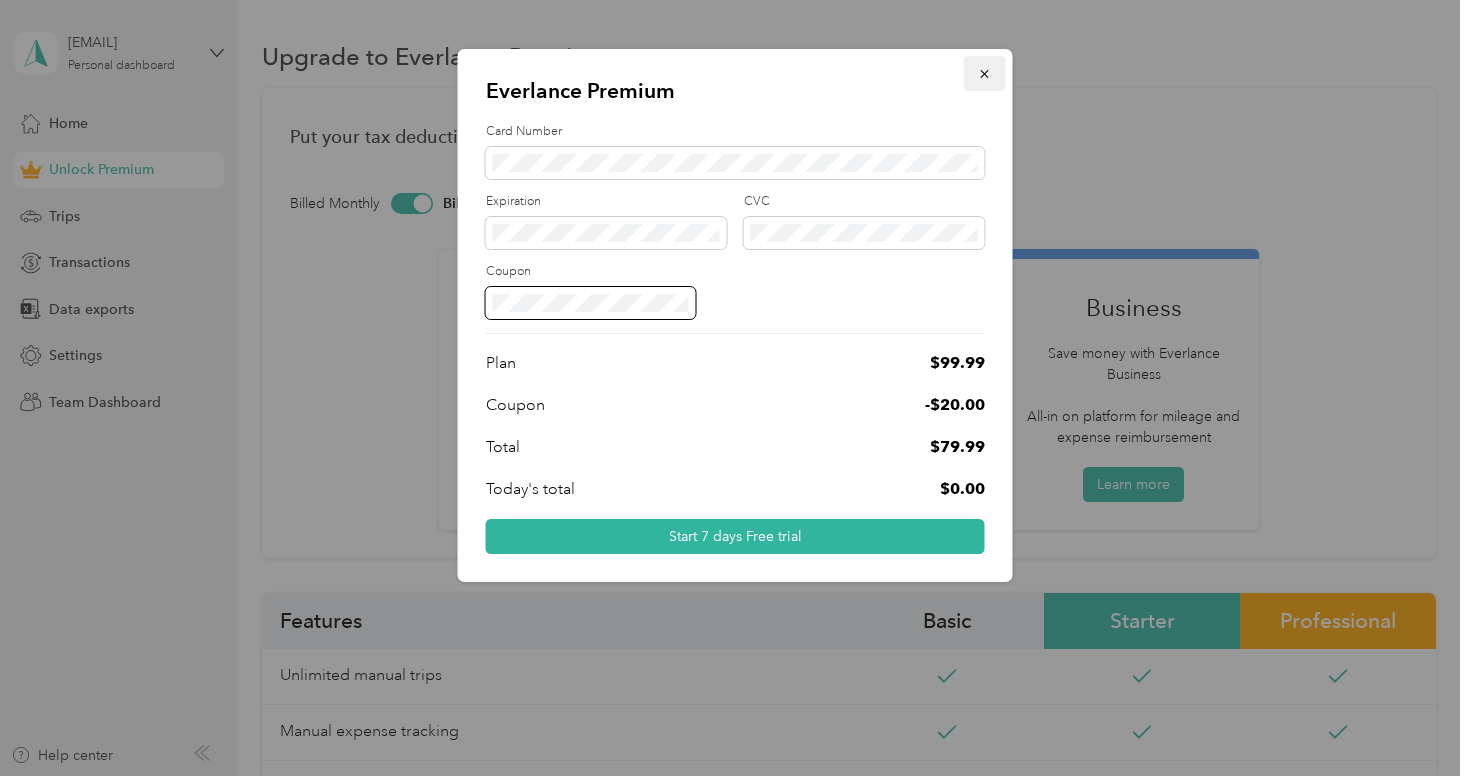 click 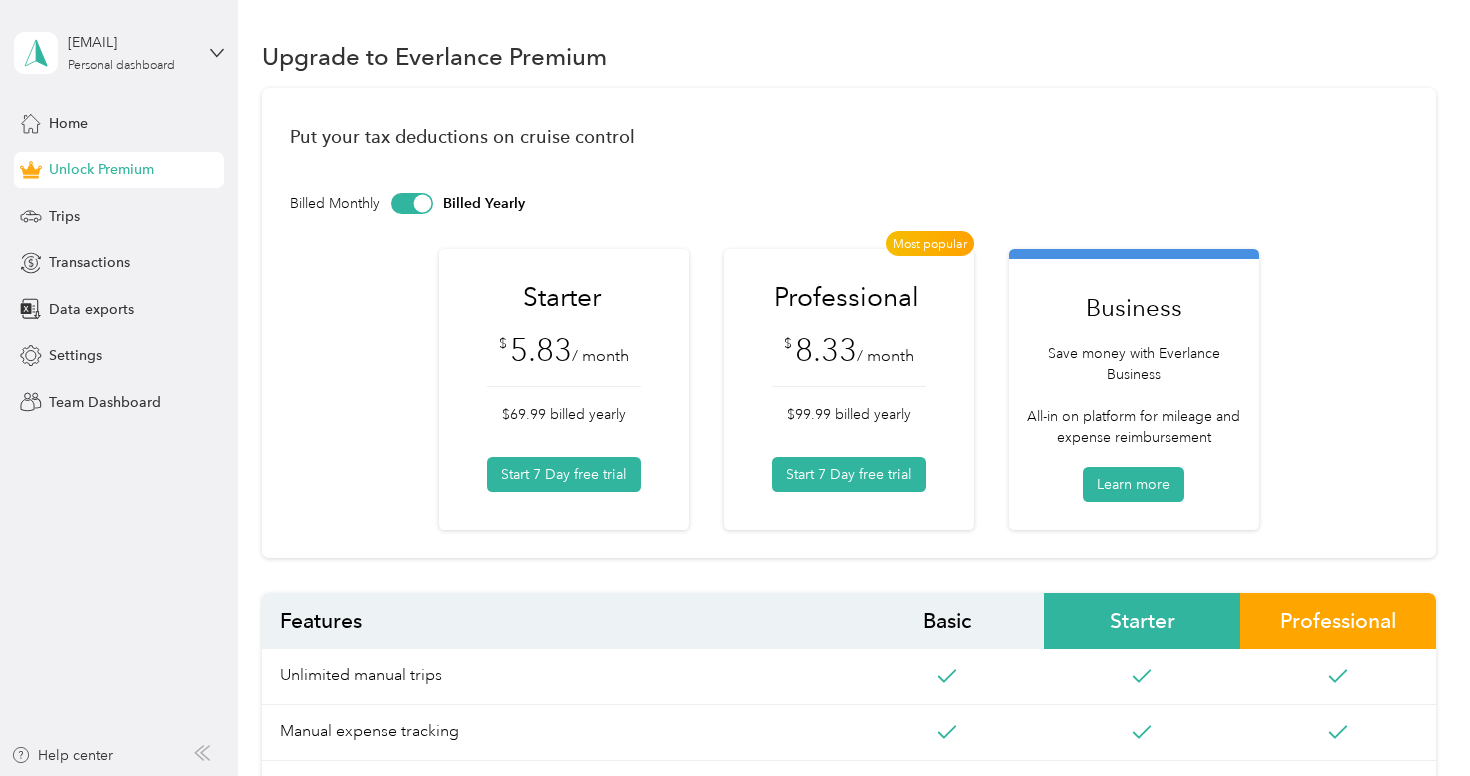 click at bounding box center [412, 203] 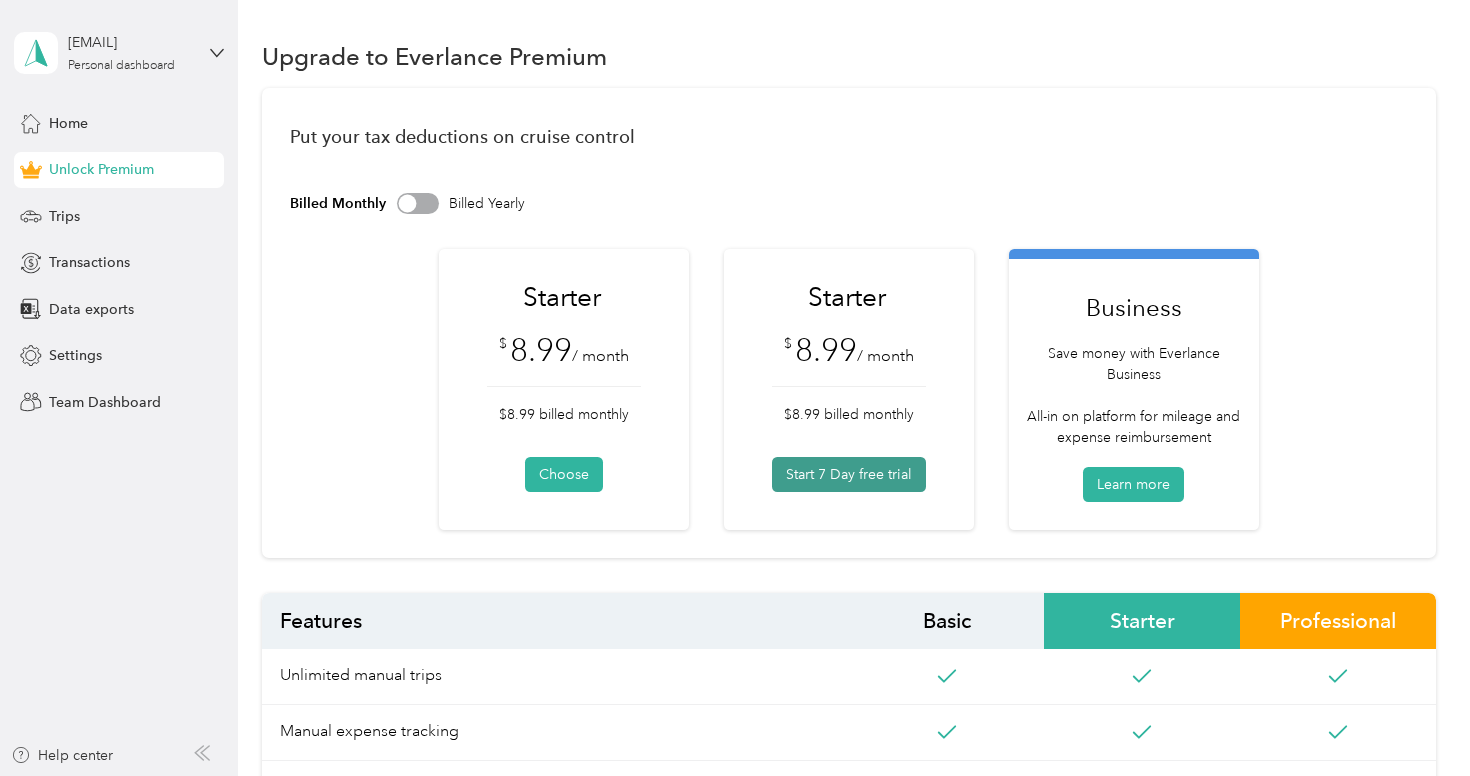 click on "Start 7 Day free trial" at bounding box center (849, 474) 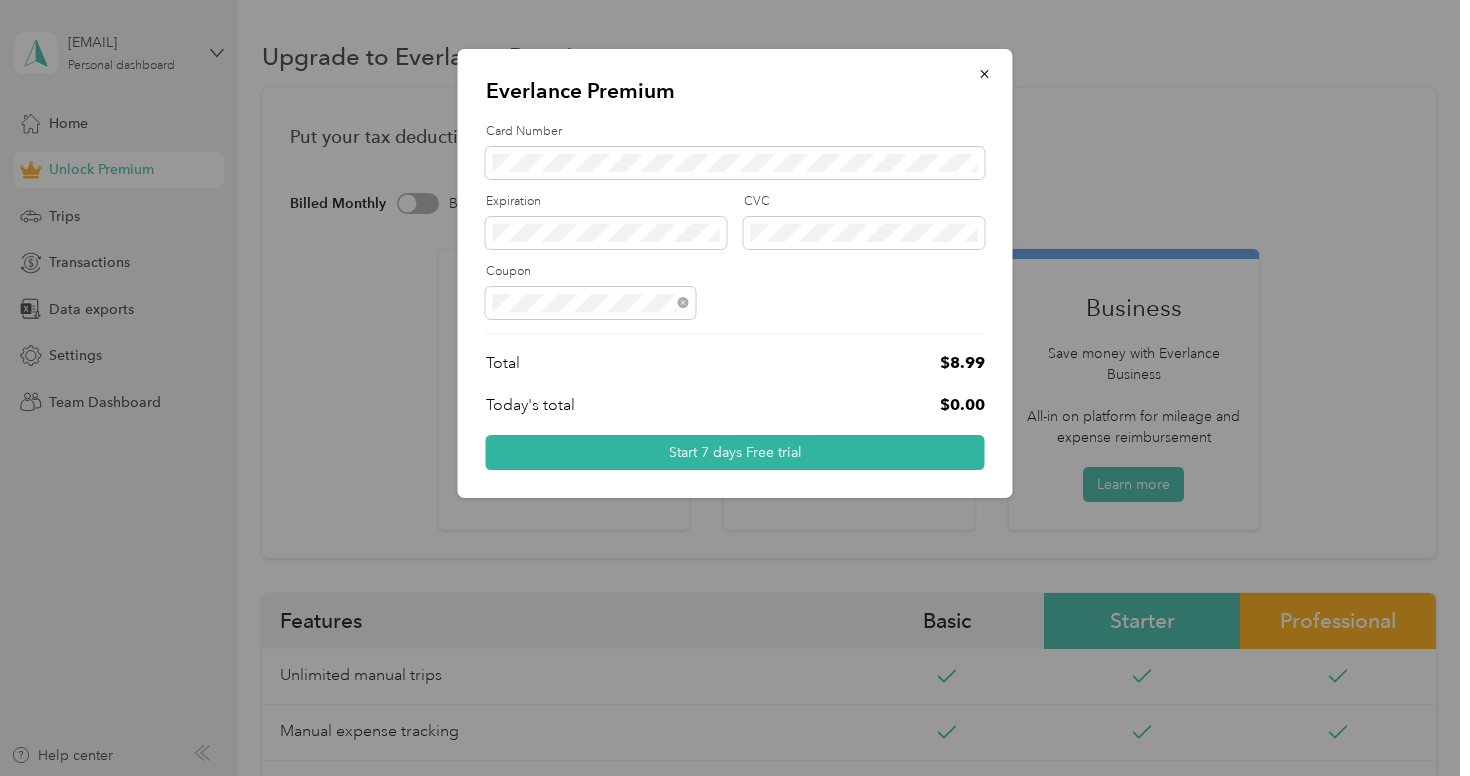 click at bounding box center (735, 303) 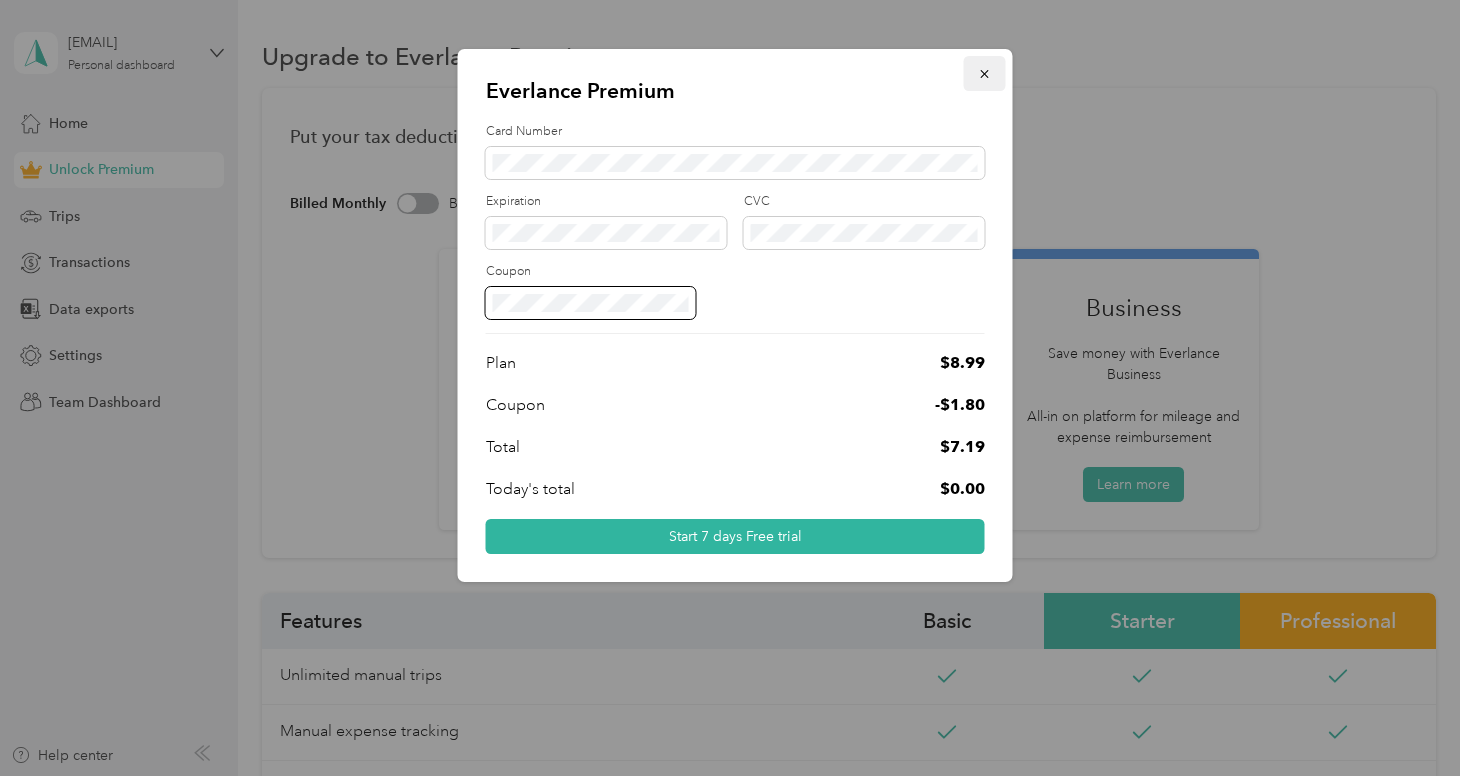click at bounding box center (985, 73) 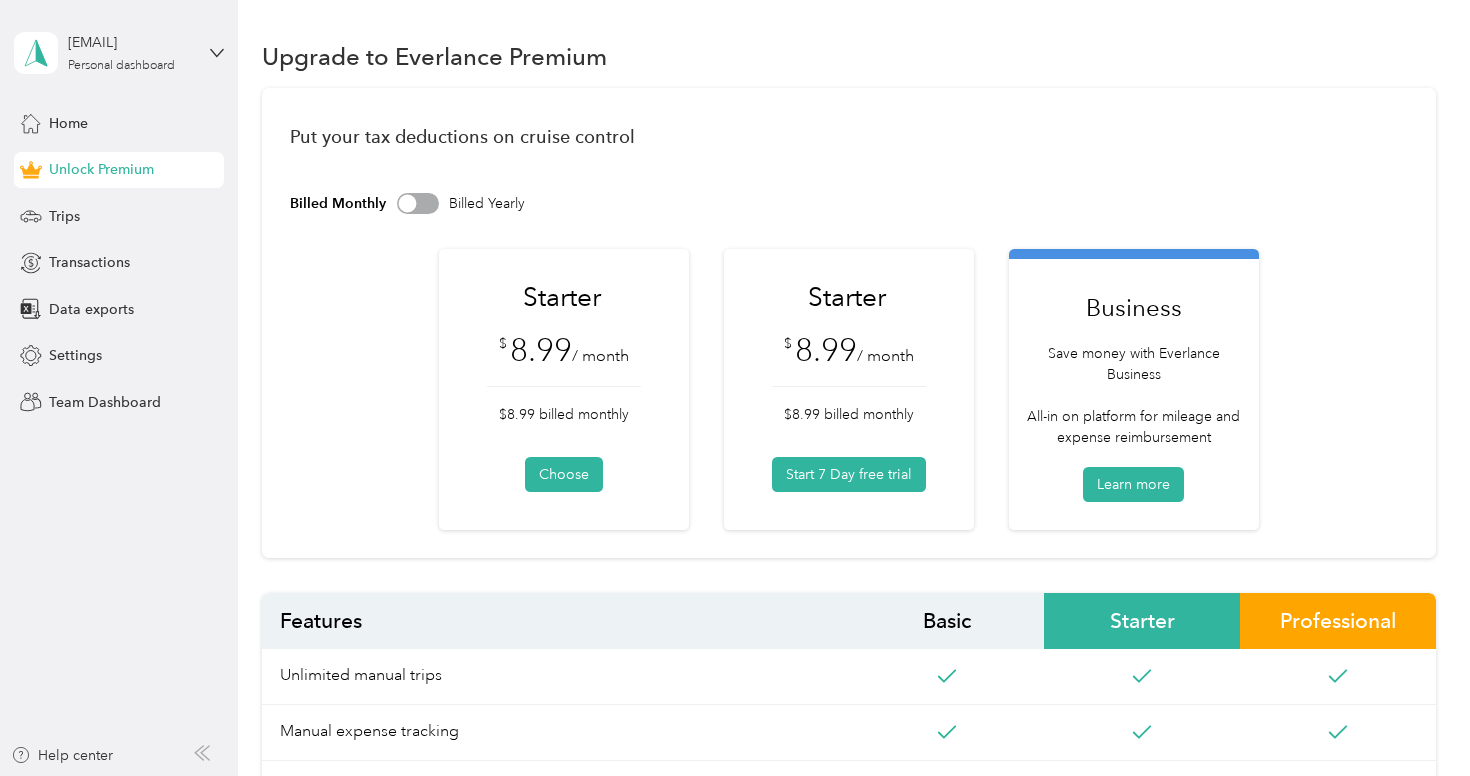 click at bounding box center (418, 203) 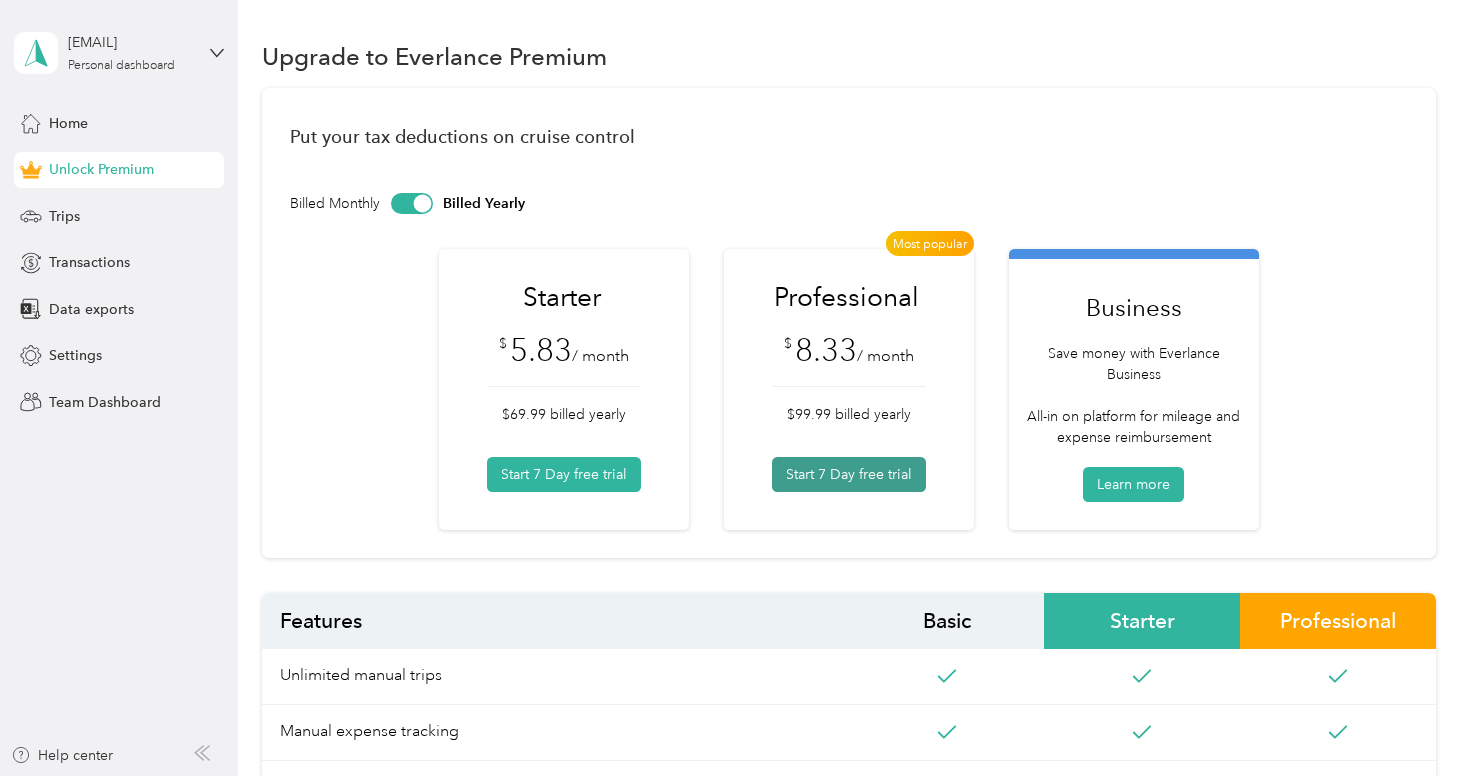 click on "Start 7 Day free trial" at bounding box center (849, 474) 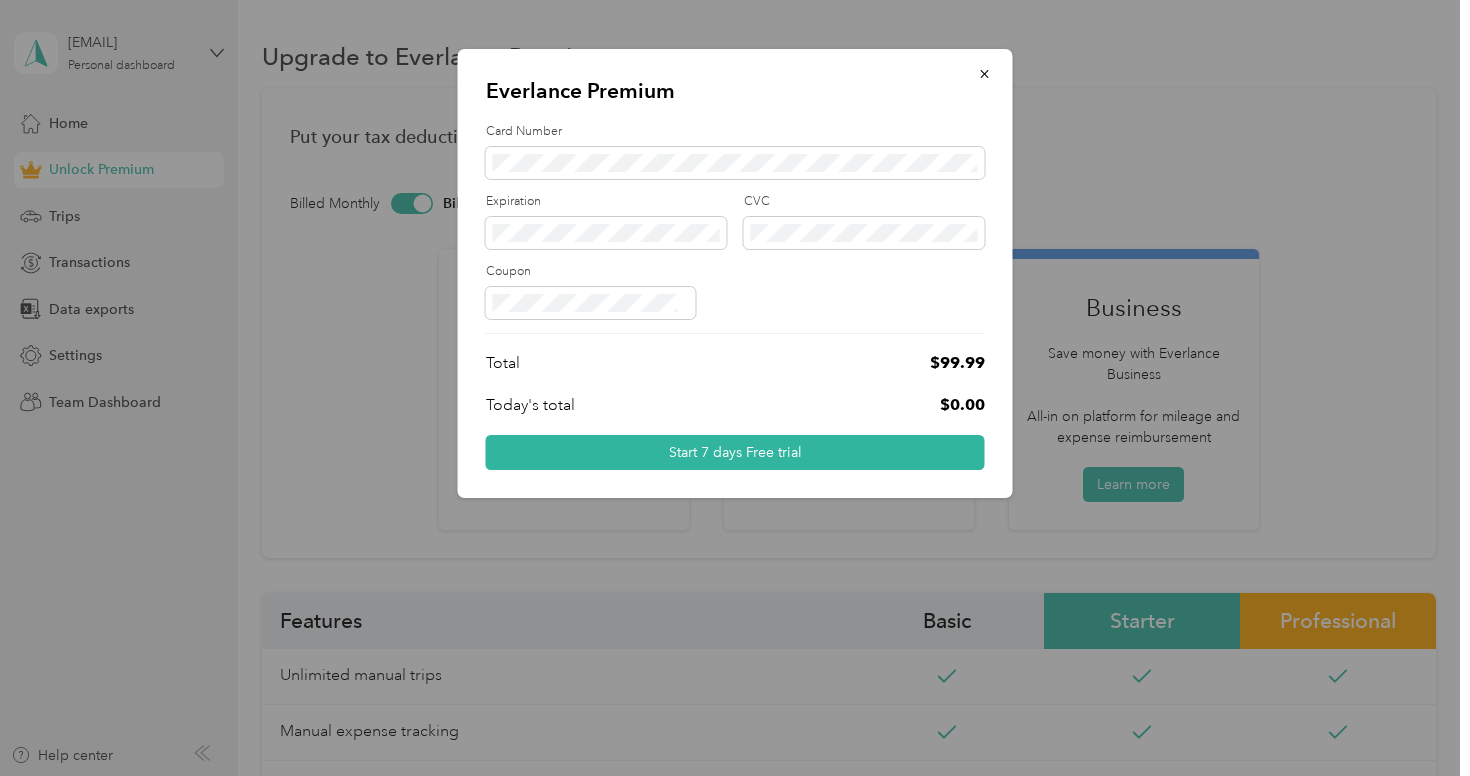 click on "Card Number   Expiration   CVC   Coupon   Total   $99.99 Today's total $0.00 Start 7 days Free trial" at bounding box center [735, 297] 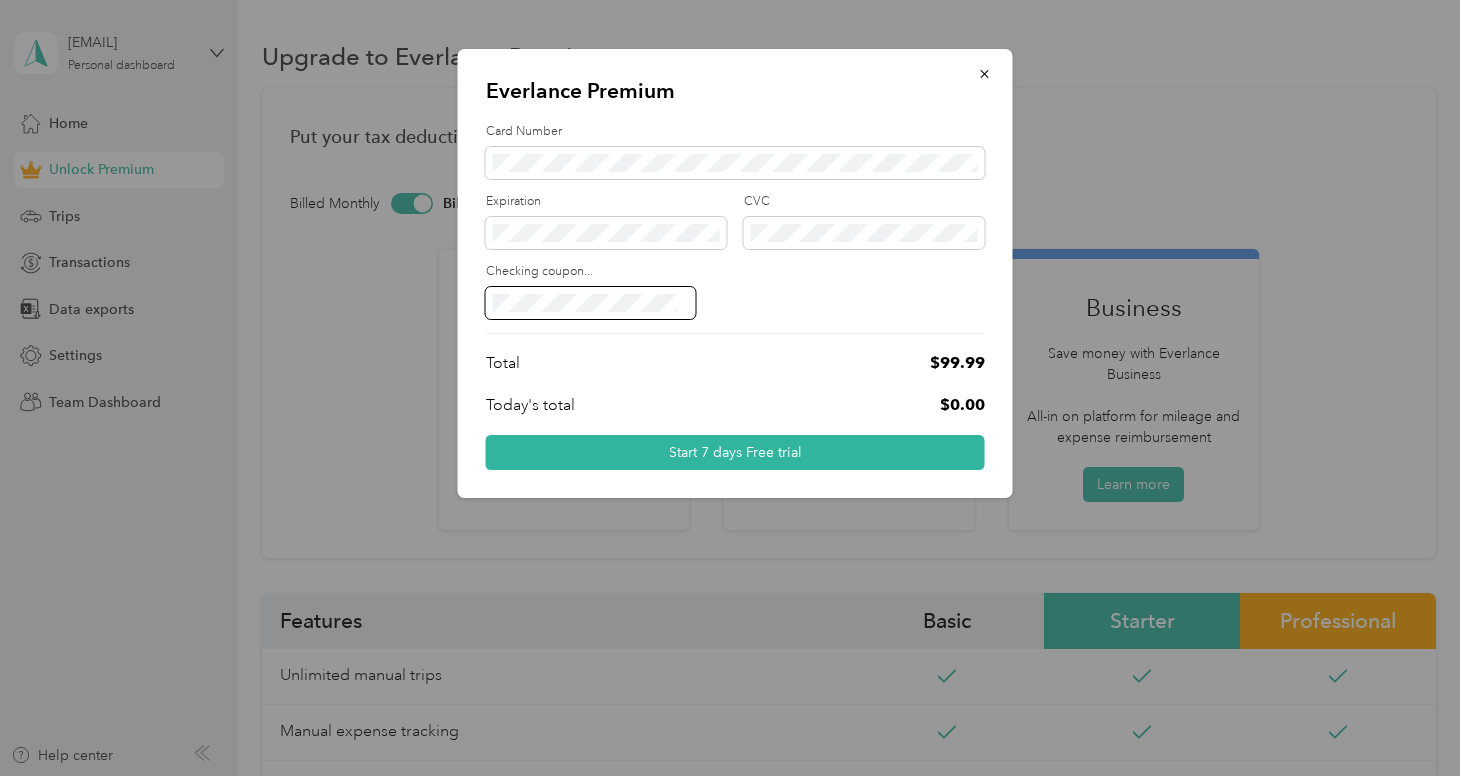 click at bounding box center [735, 303] 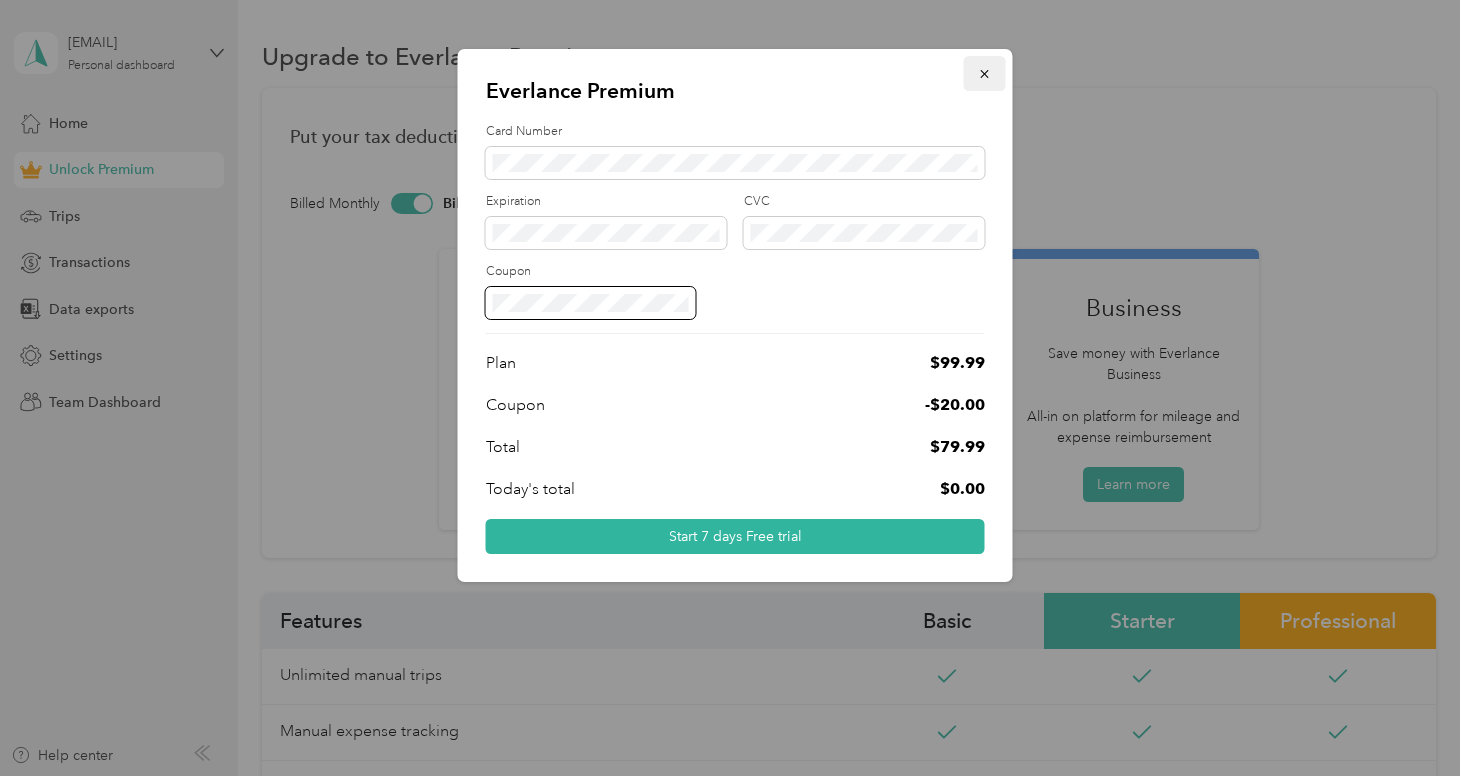 click at bounding box center (985, 73) 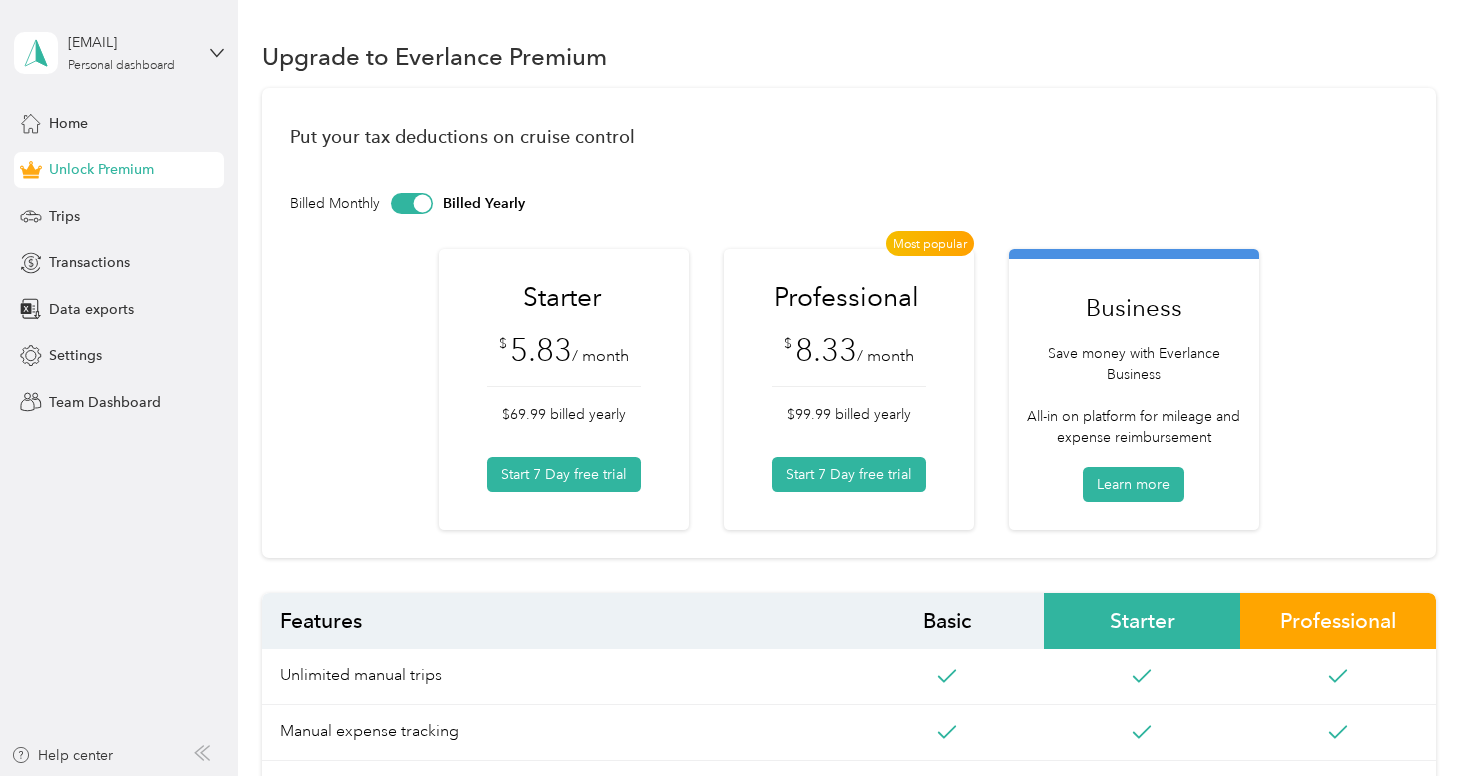 click on "Billed Monthly Billed Yearly" at bounding box center (848, 203) 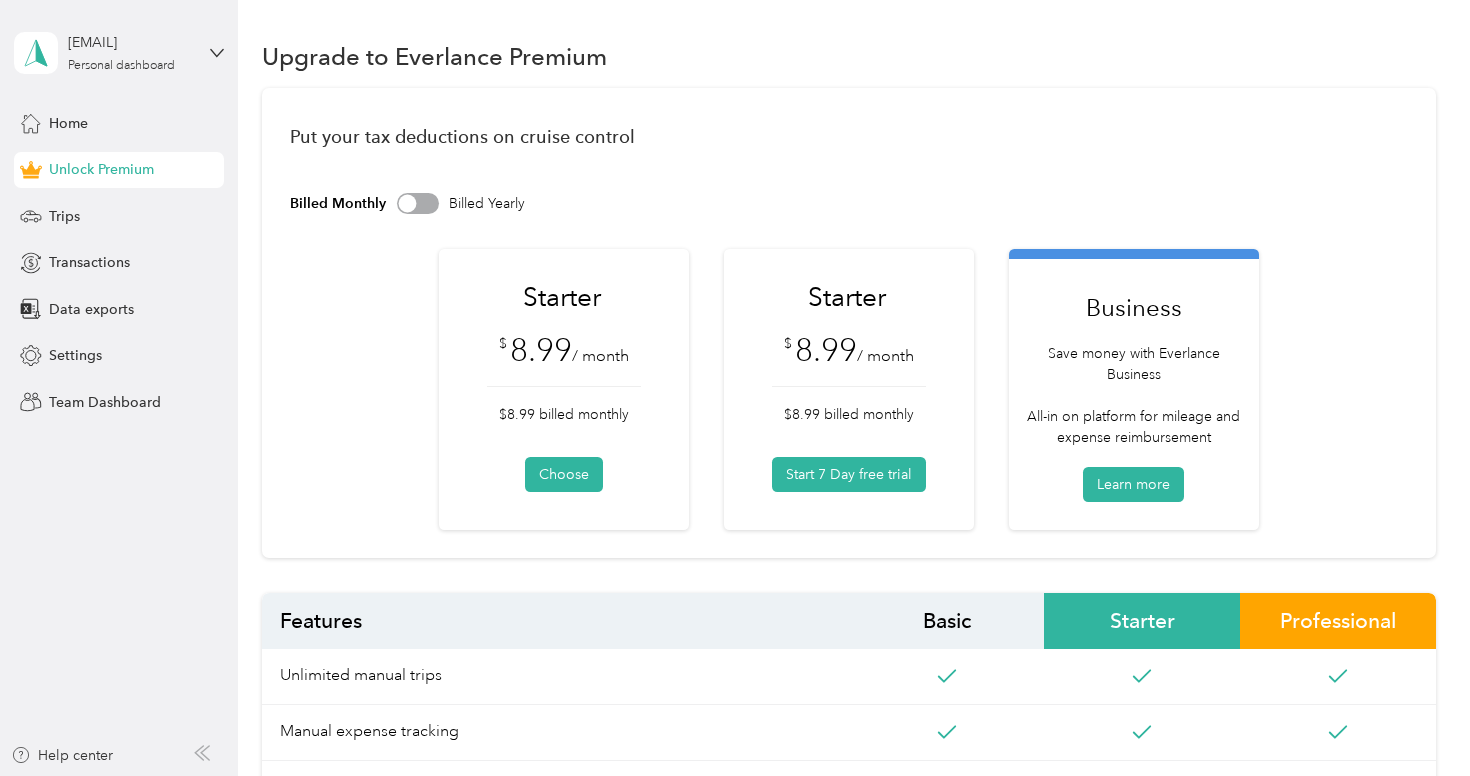 click on "Starter $ 8.99 / month $8.99 billed monthly Start 7 Day free trial" at bounding box center [849, 386] 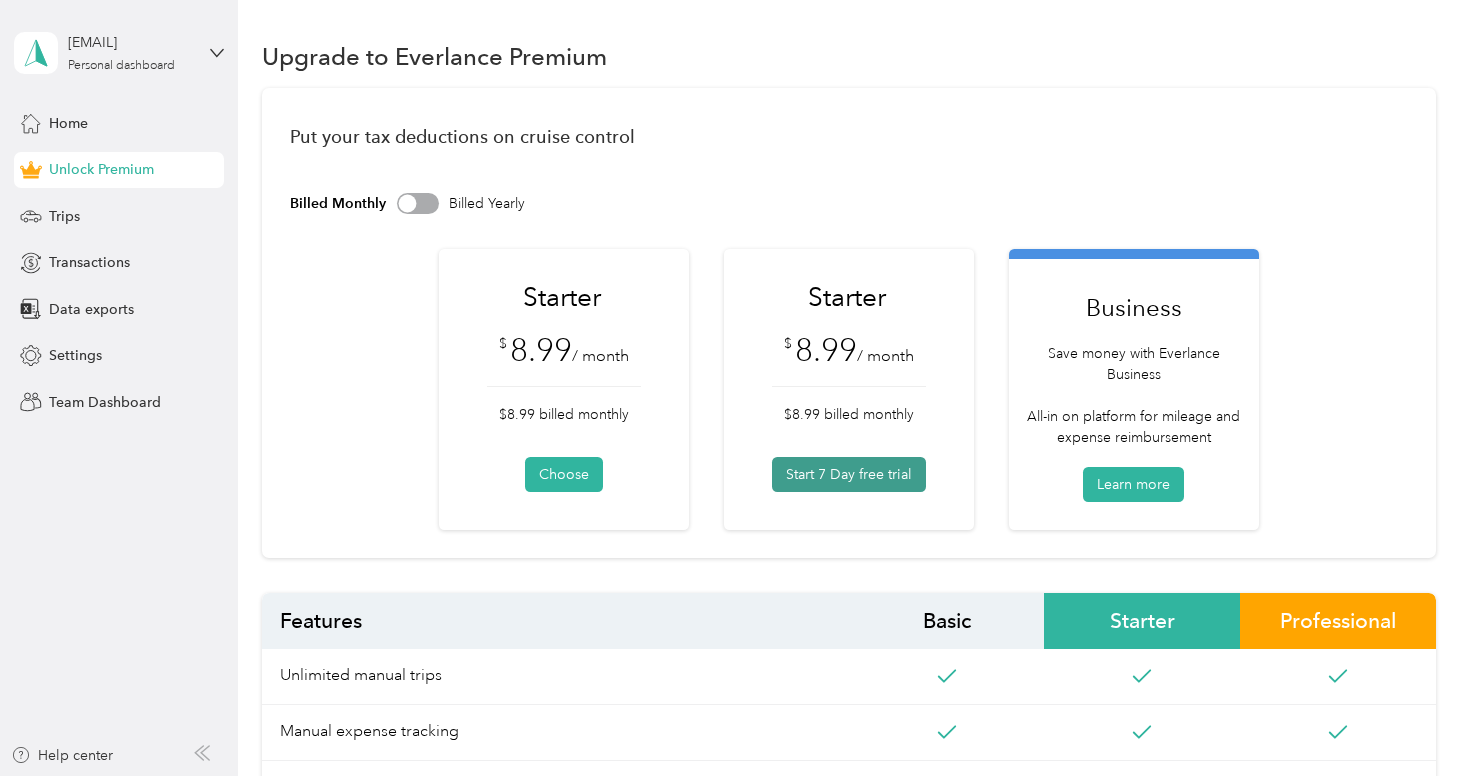 click on "Start 7 Day free trial" at bounding box center [849, 474] 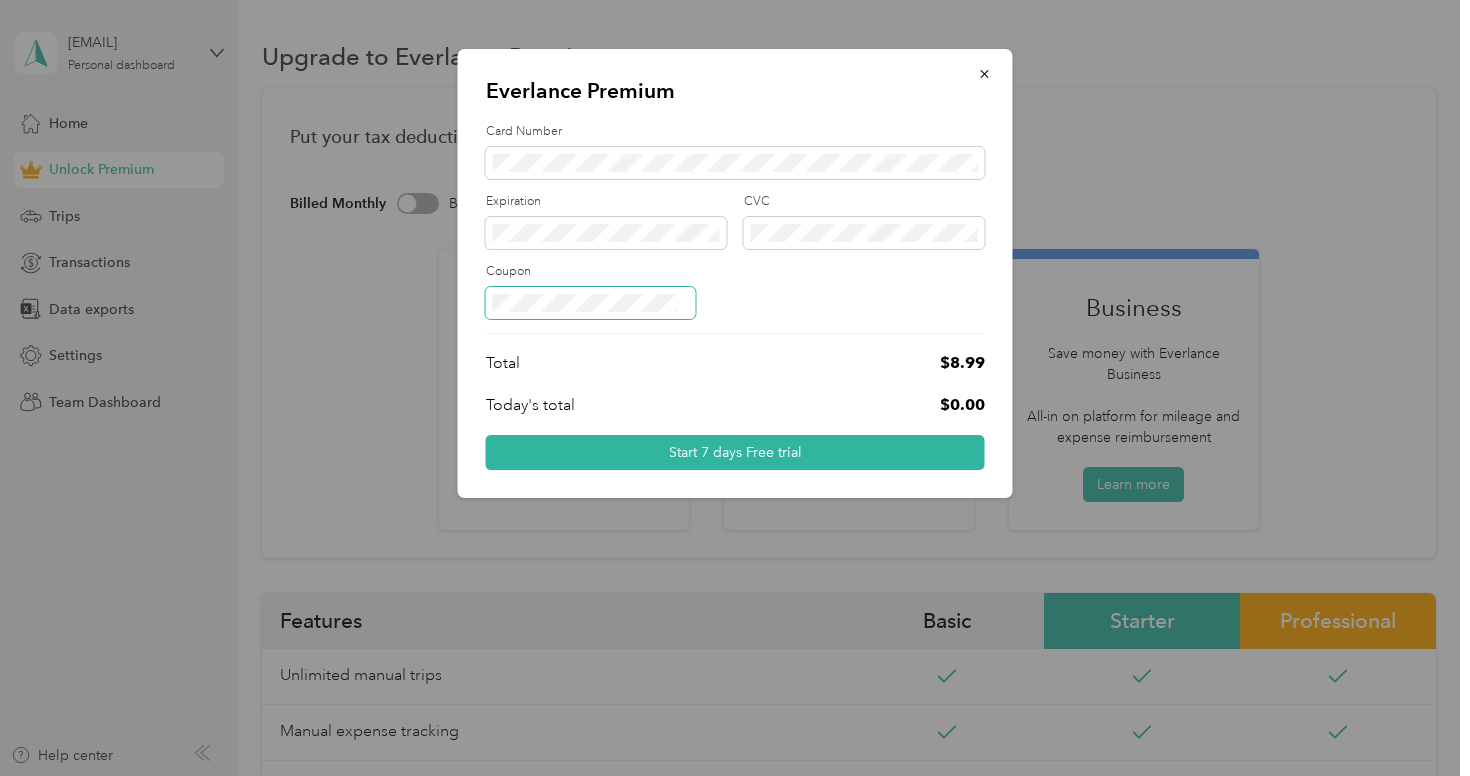 click at bounding box center (591, 303) 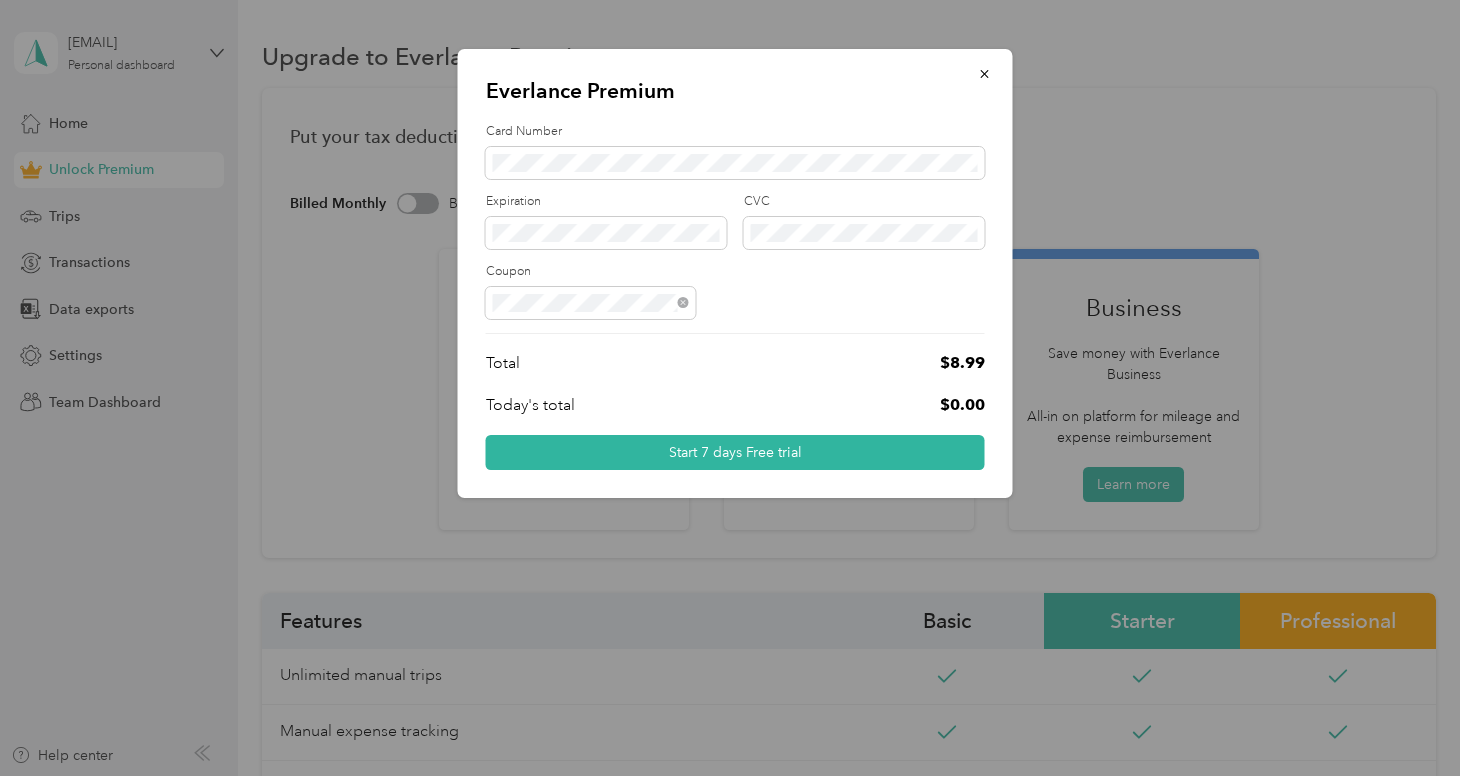 click at bounding box center [735, 303] 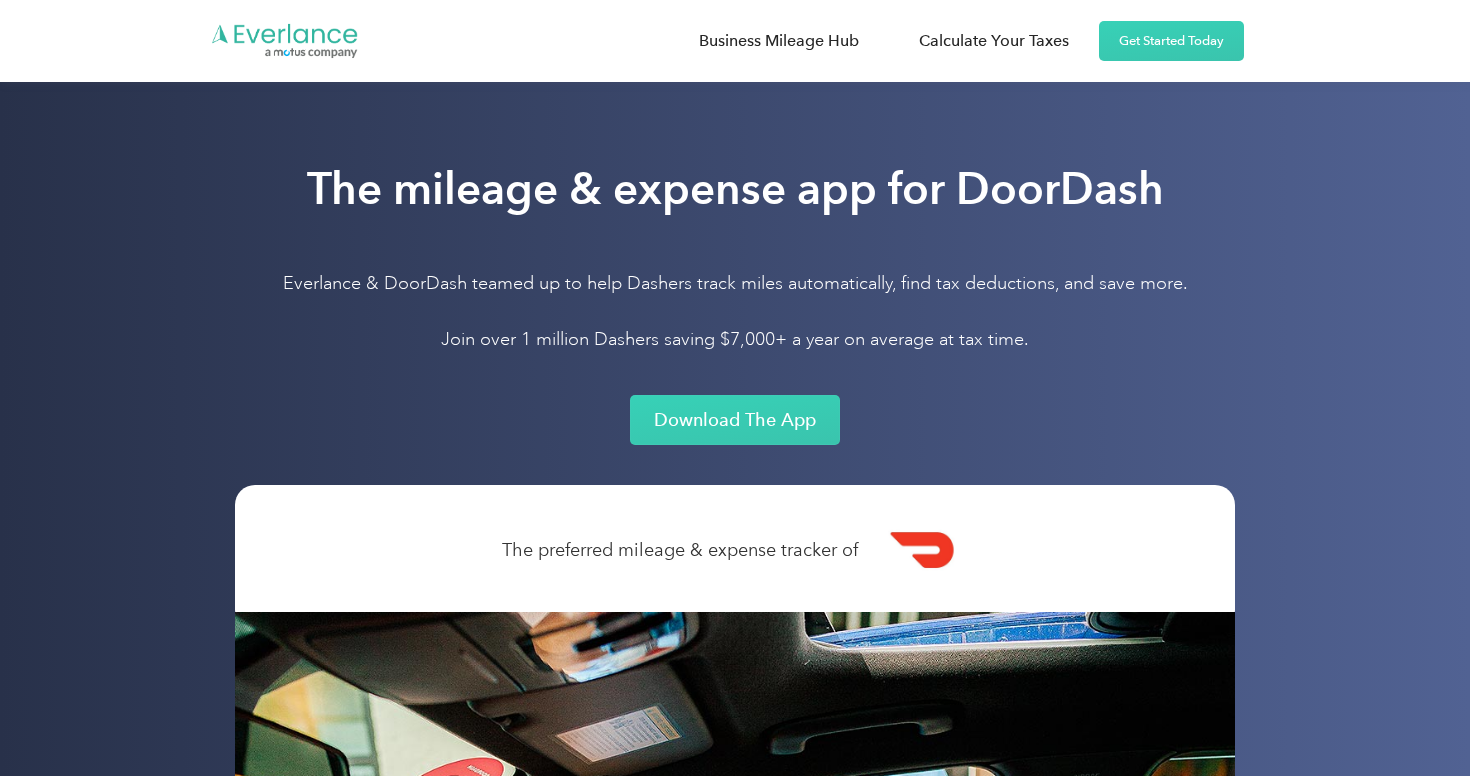 scroll, scrollTop: 0, scrollLeft: 0, axis: both 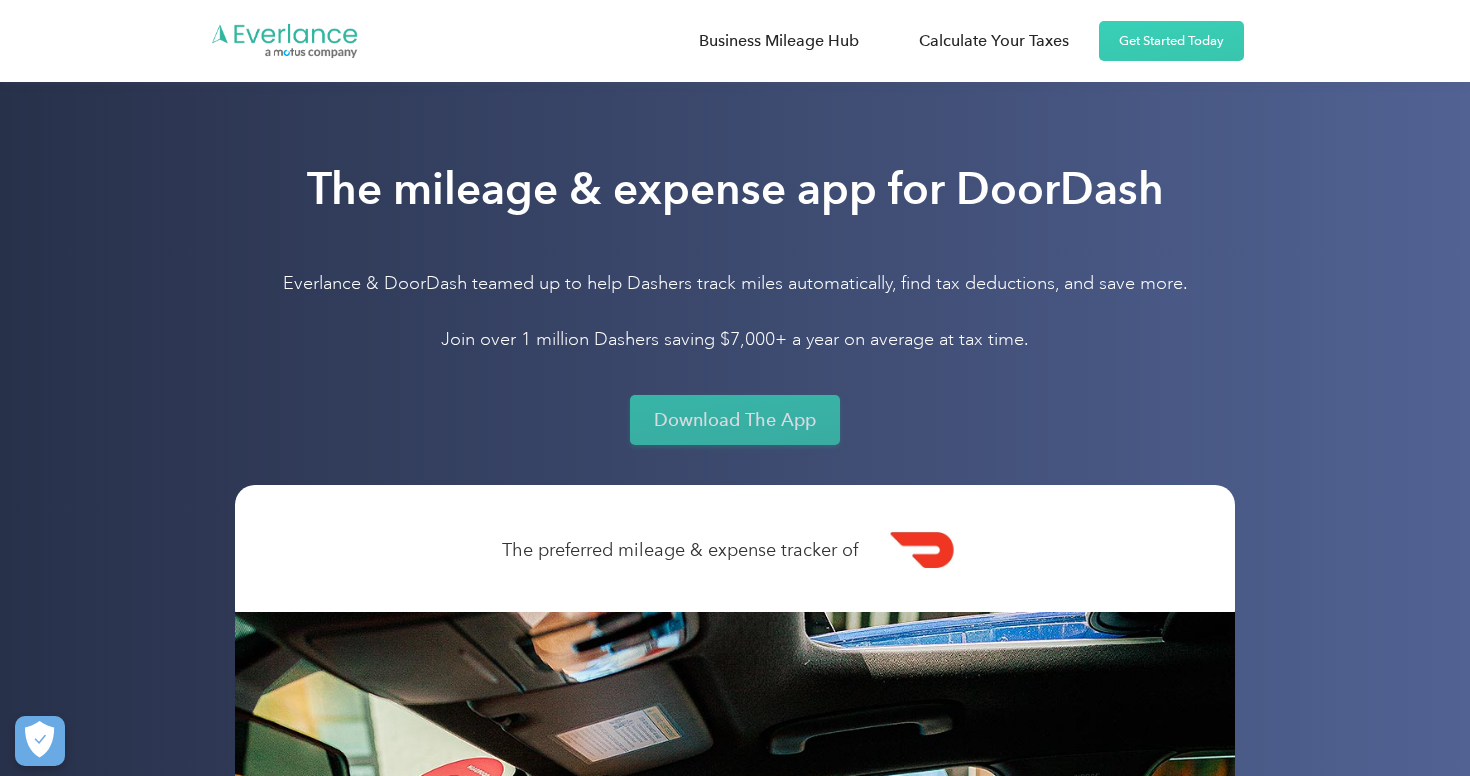 click on "Download The App" at bounding box center (735, 420) 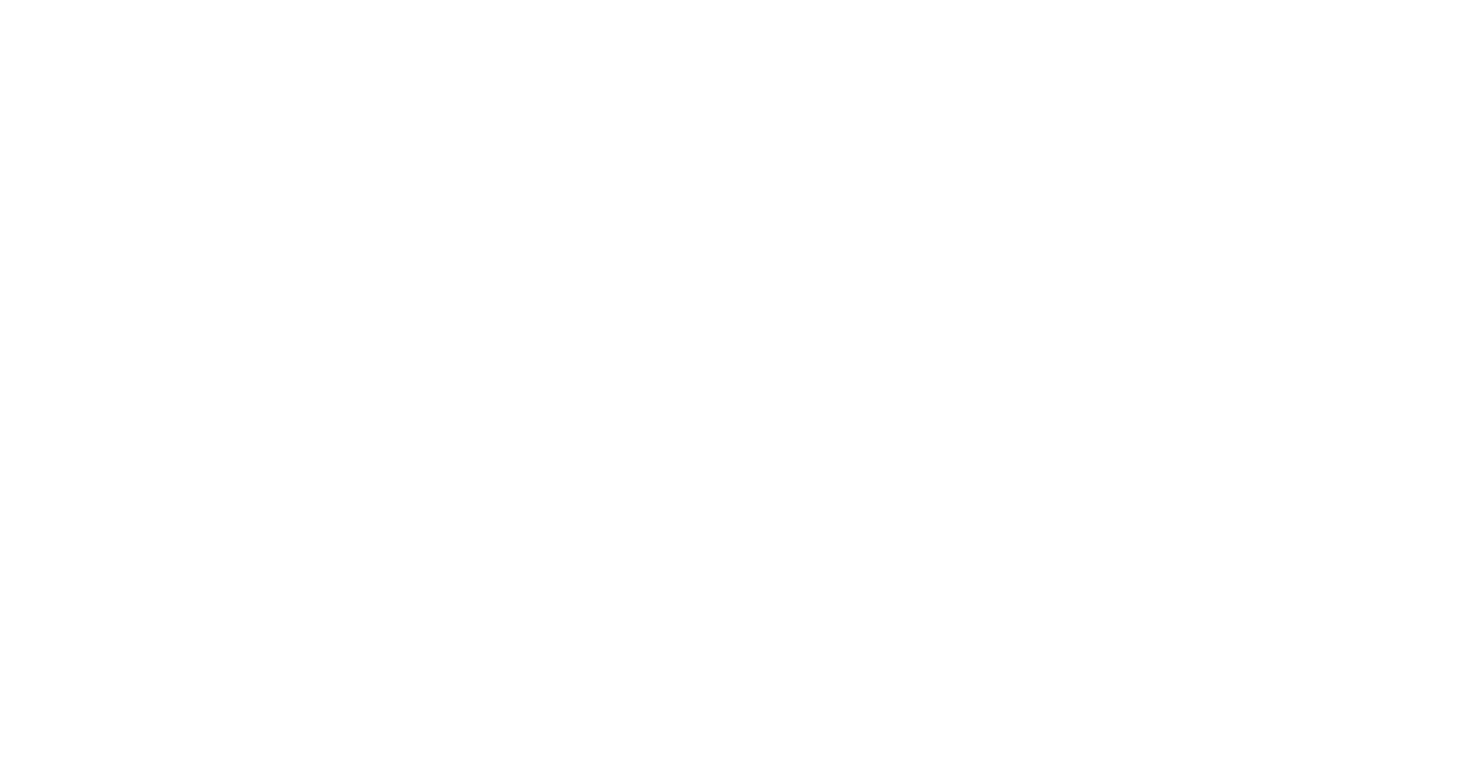 scroll, scrollTop: 0, scrollLeft: 0, axis: both 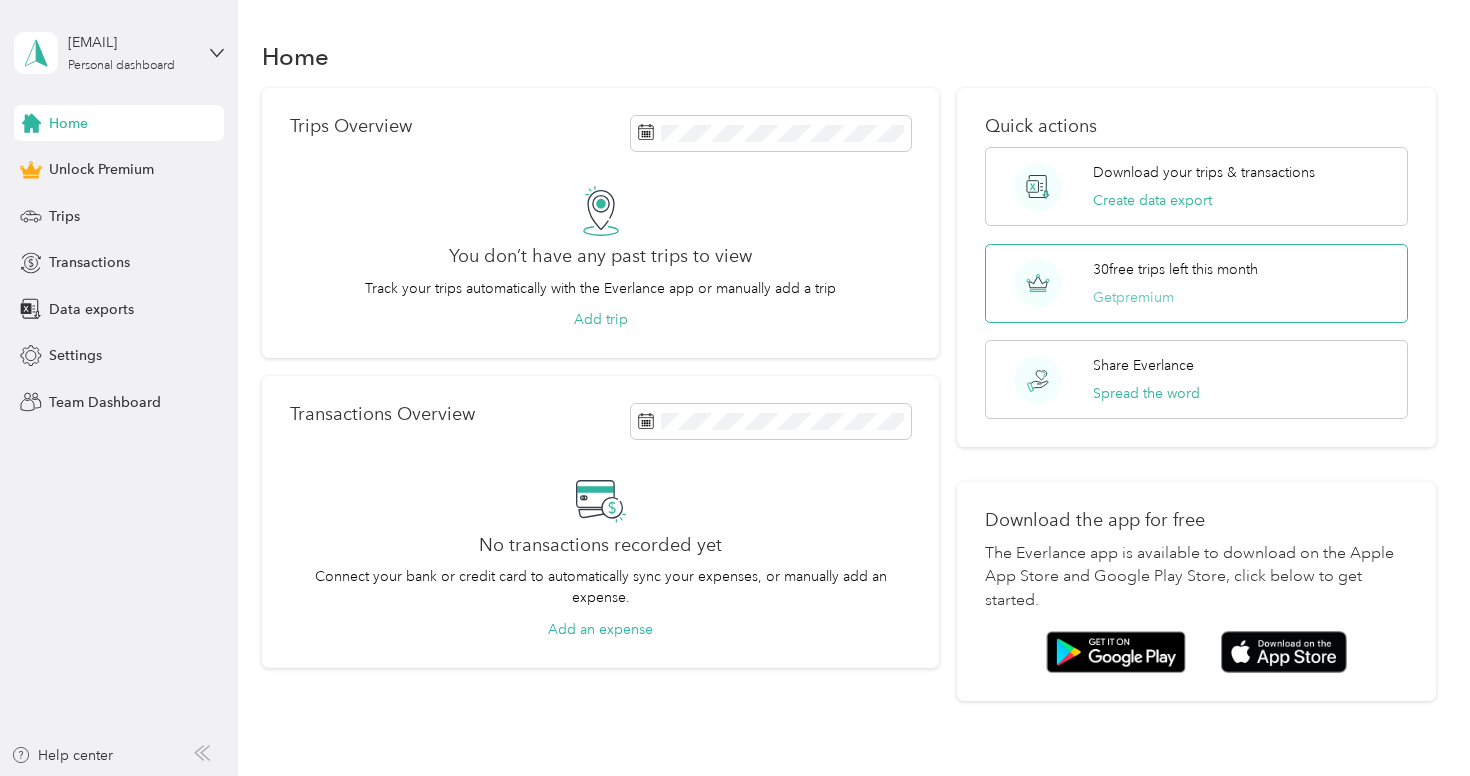 click on "Get  premium" at bounding box center (1133, 297) 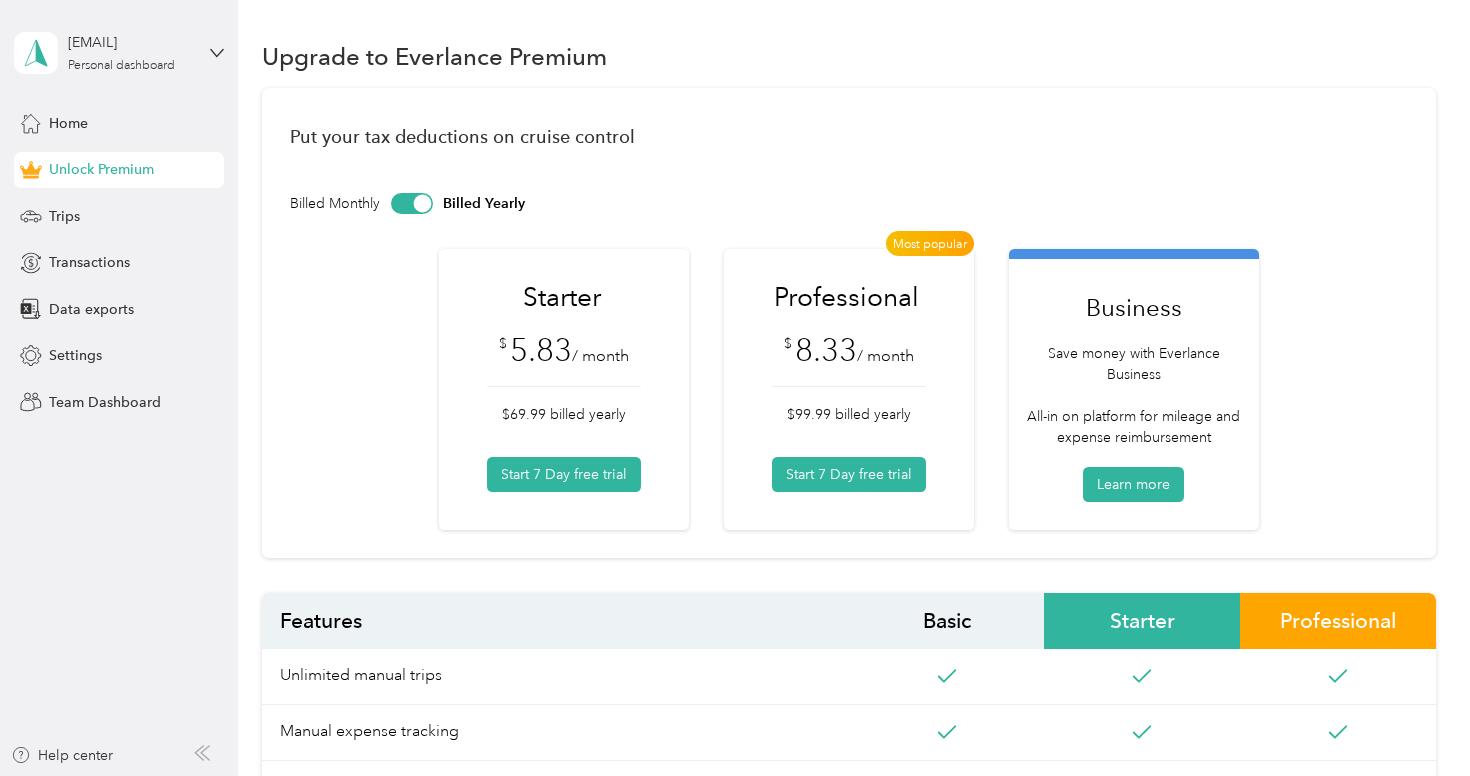 click at bounding box center [422, 203] 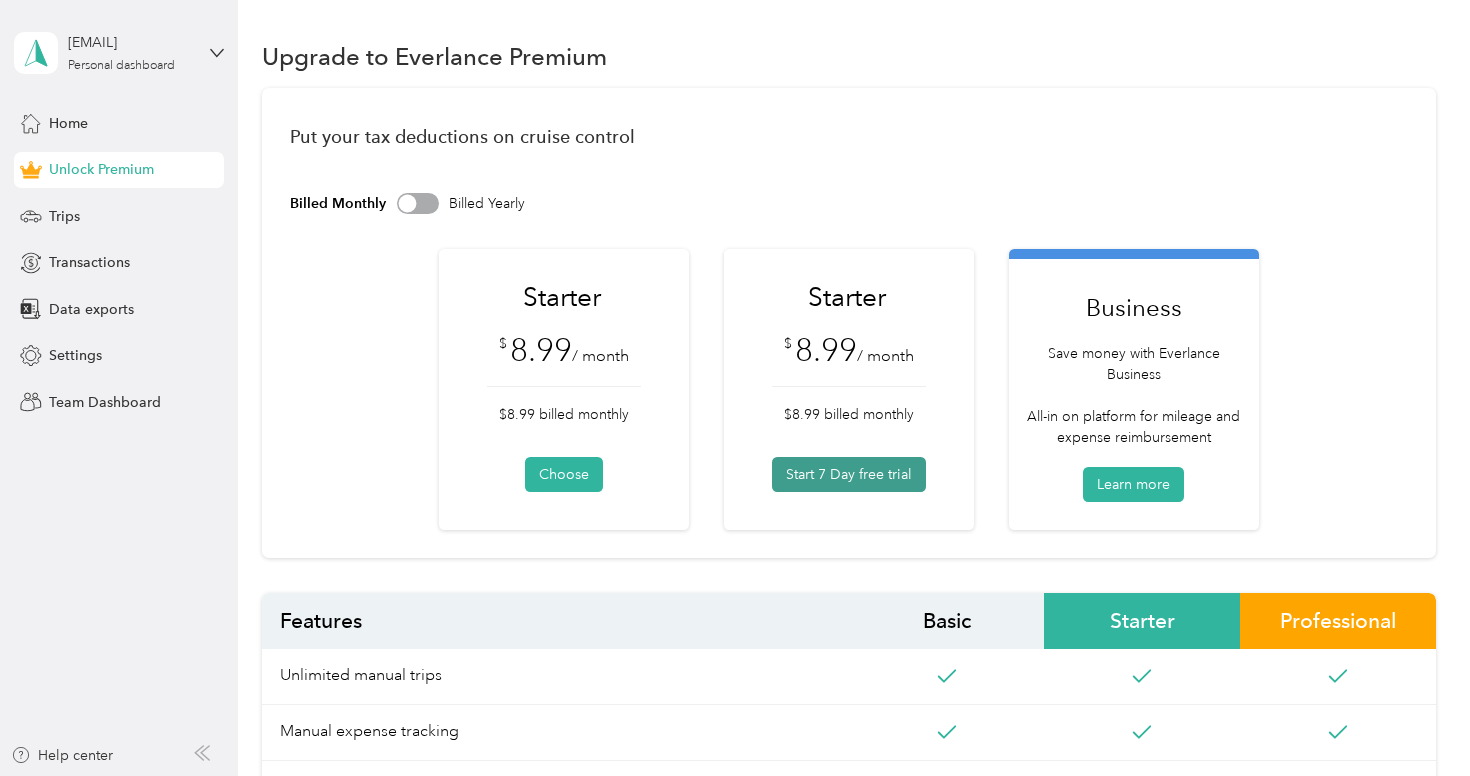 click on "Start 7 Day free trial" at bounding box center (849, 474) 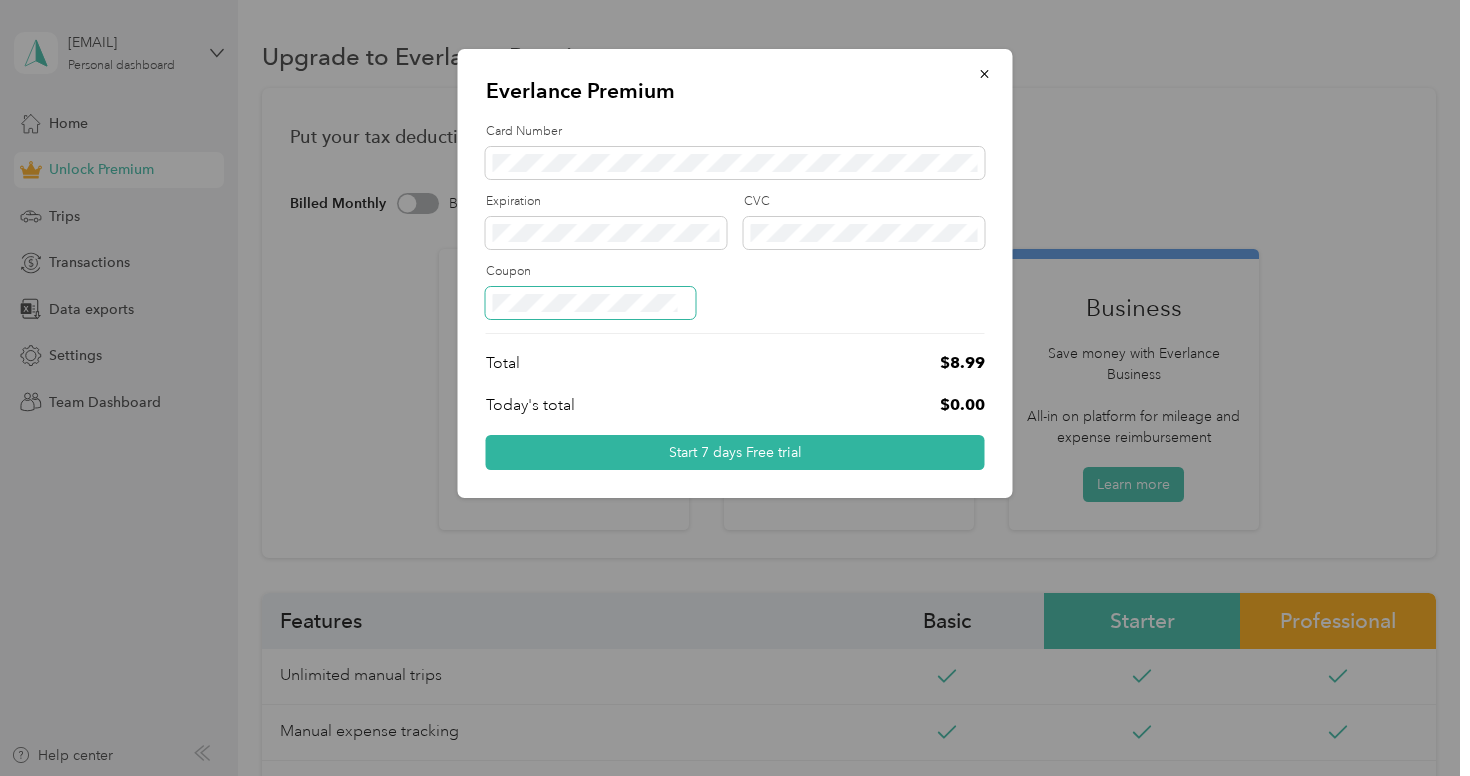 click at bounding box center (591, 303) 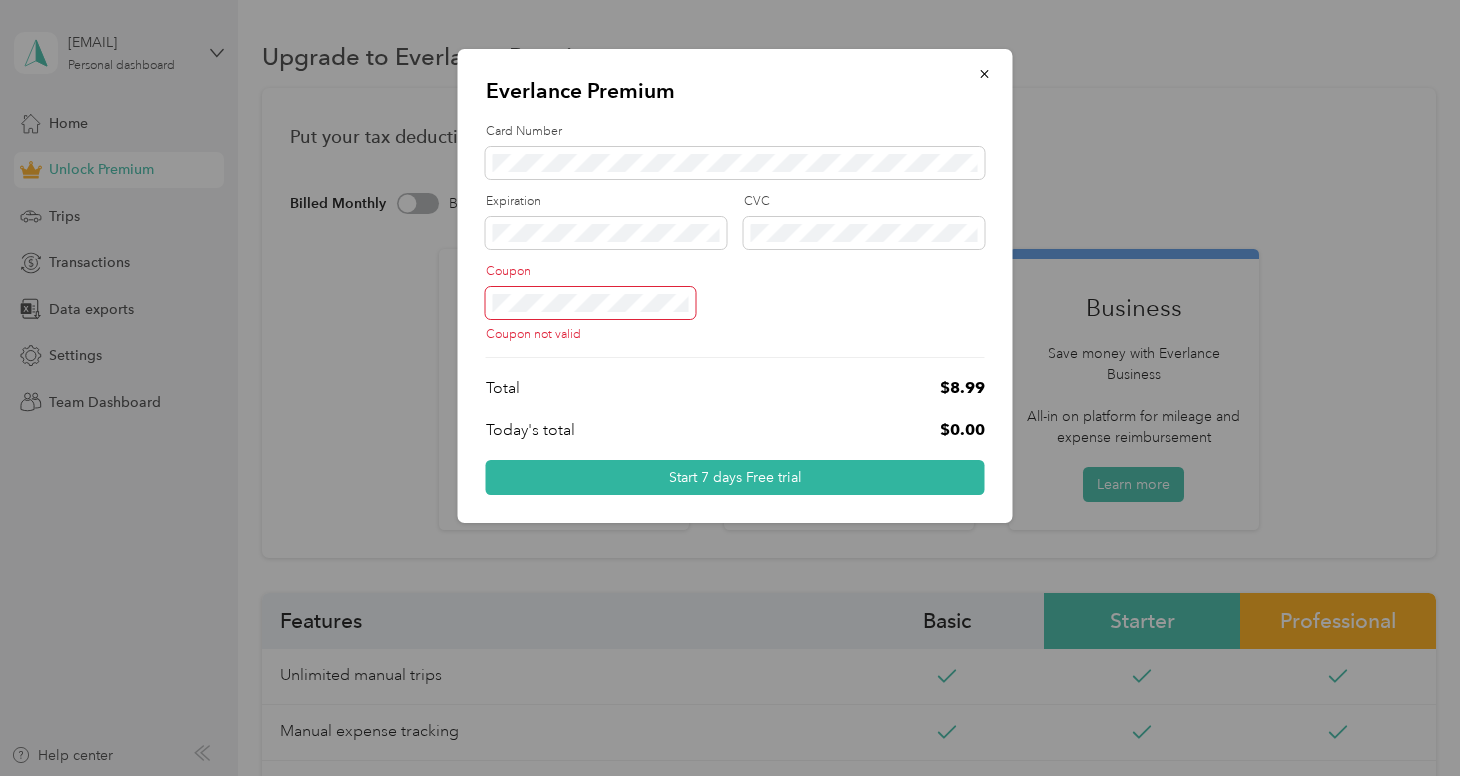 click on "Coupon not valid" at bounding box center (735, 315) 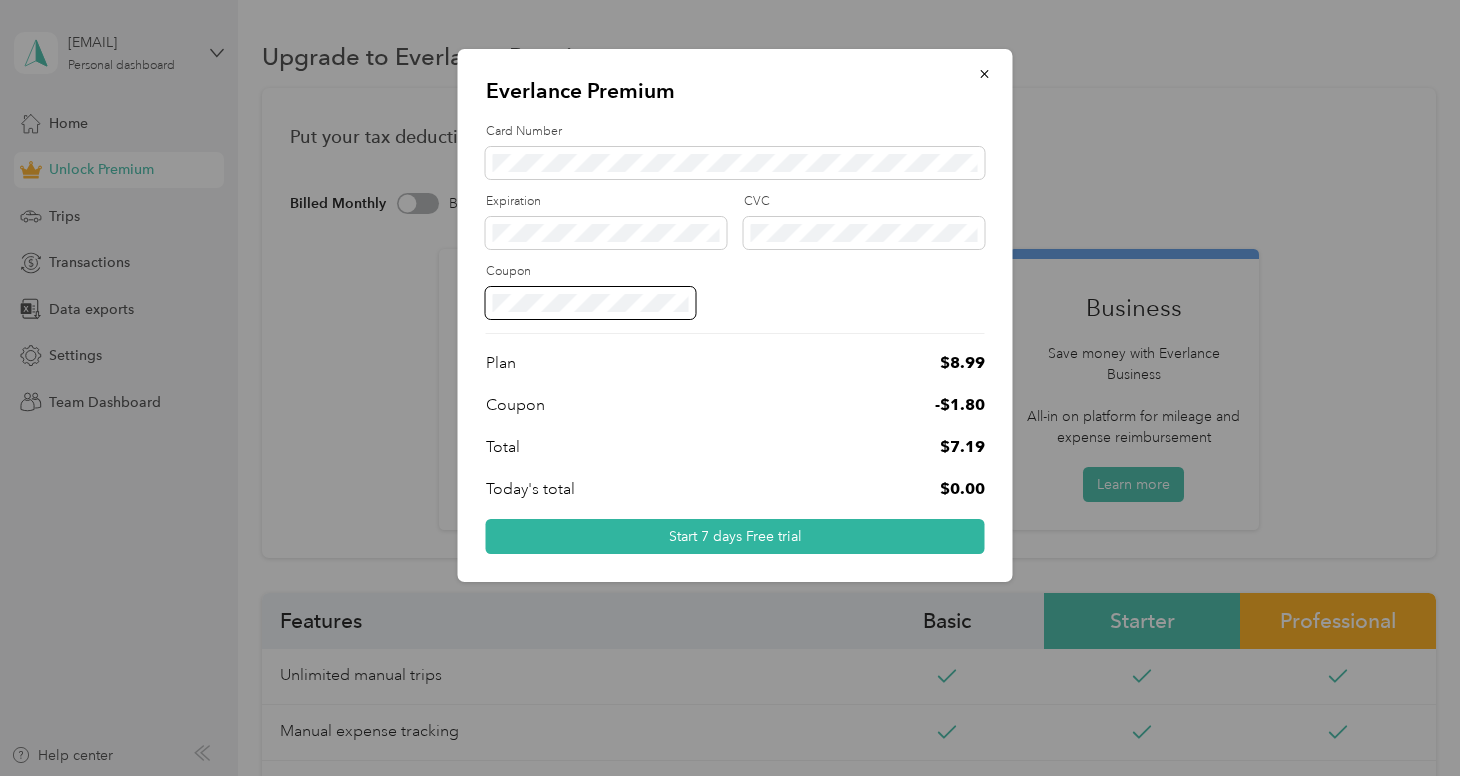 click at bounding box center [735, 303] 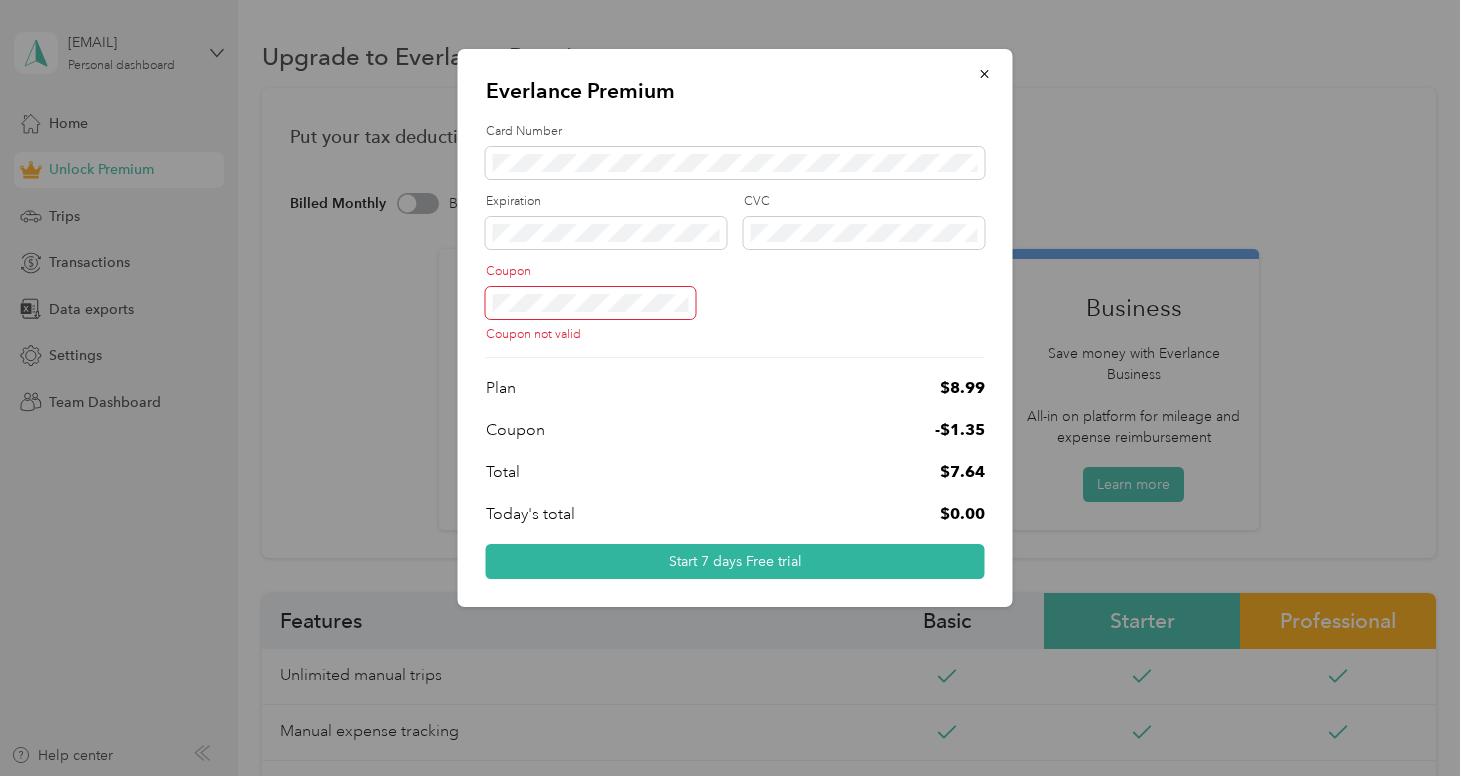 click on "Plan $ 8.99 Coupon -$ 1.35 Total   $7.64 Today's total $0.00" at bounding box center [735, 451] 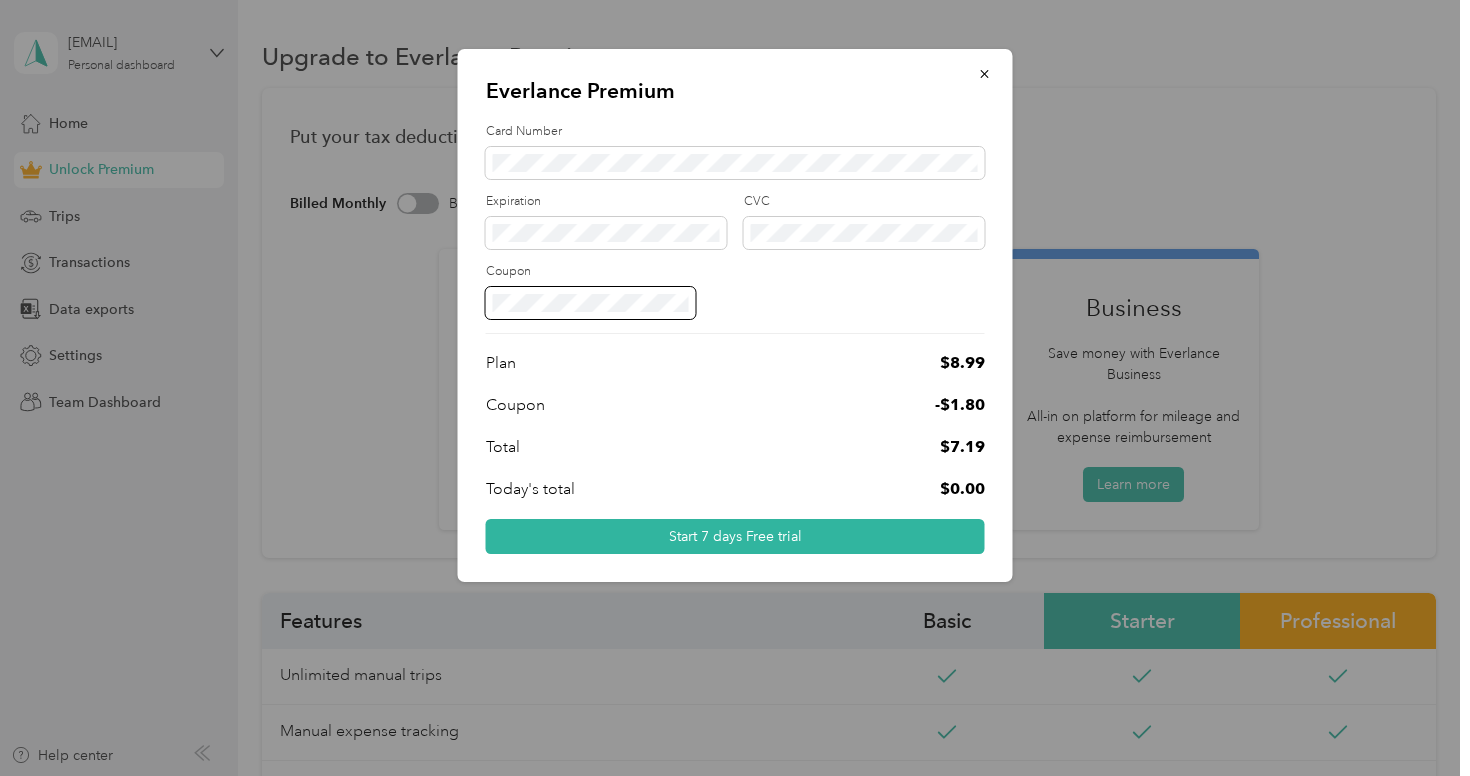 click on "Everlance Premium" at bounding box center [735, 91] 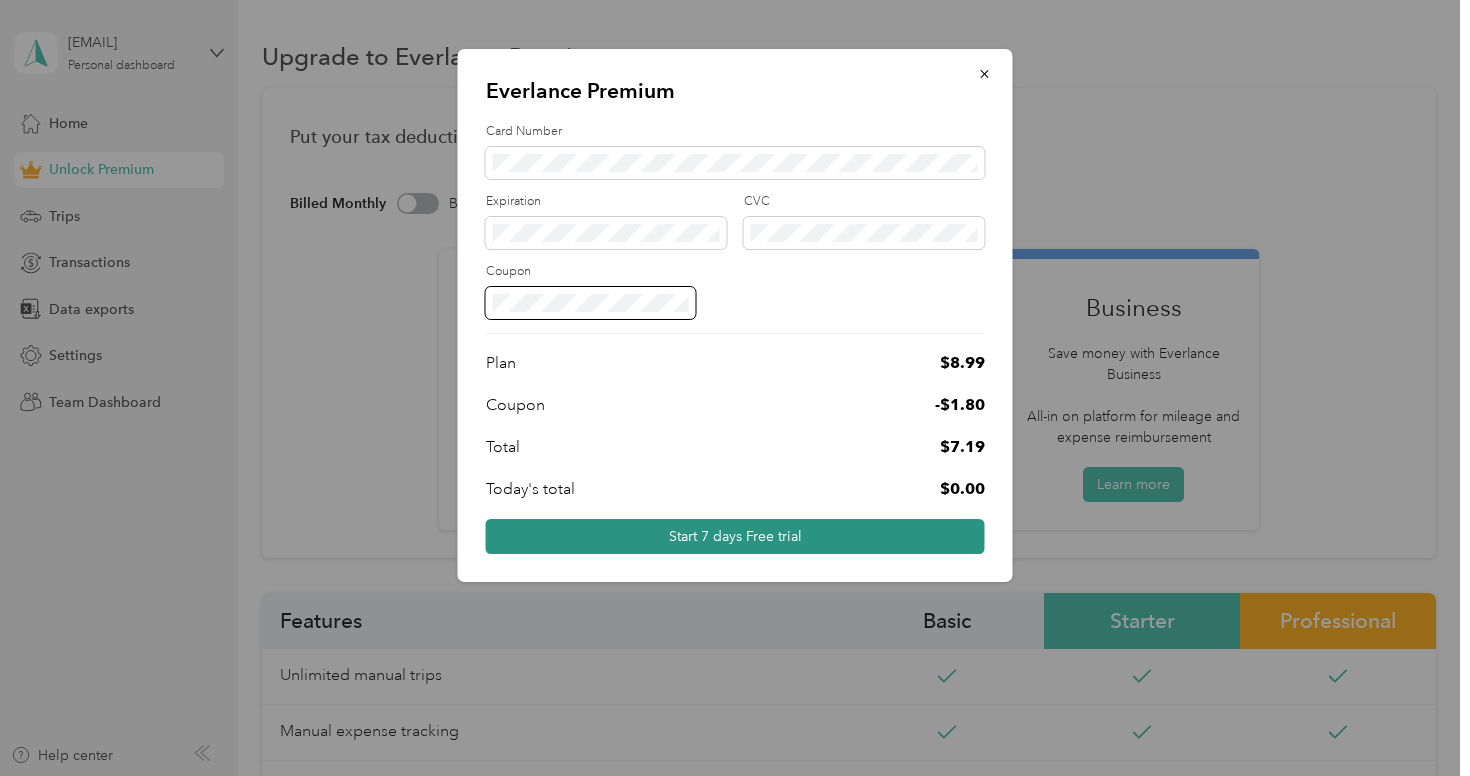 click on "Start 7 days Free trial" at bounding box center (735, 536) 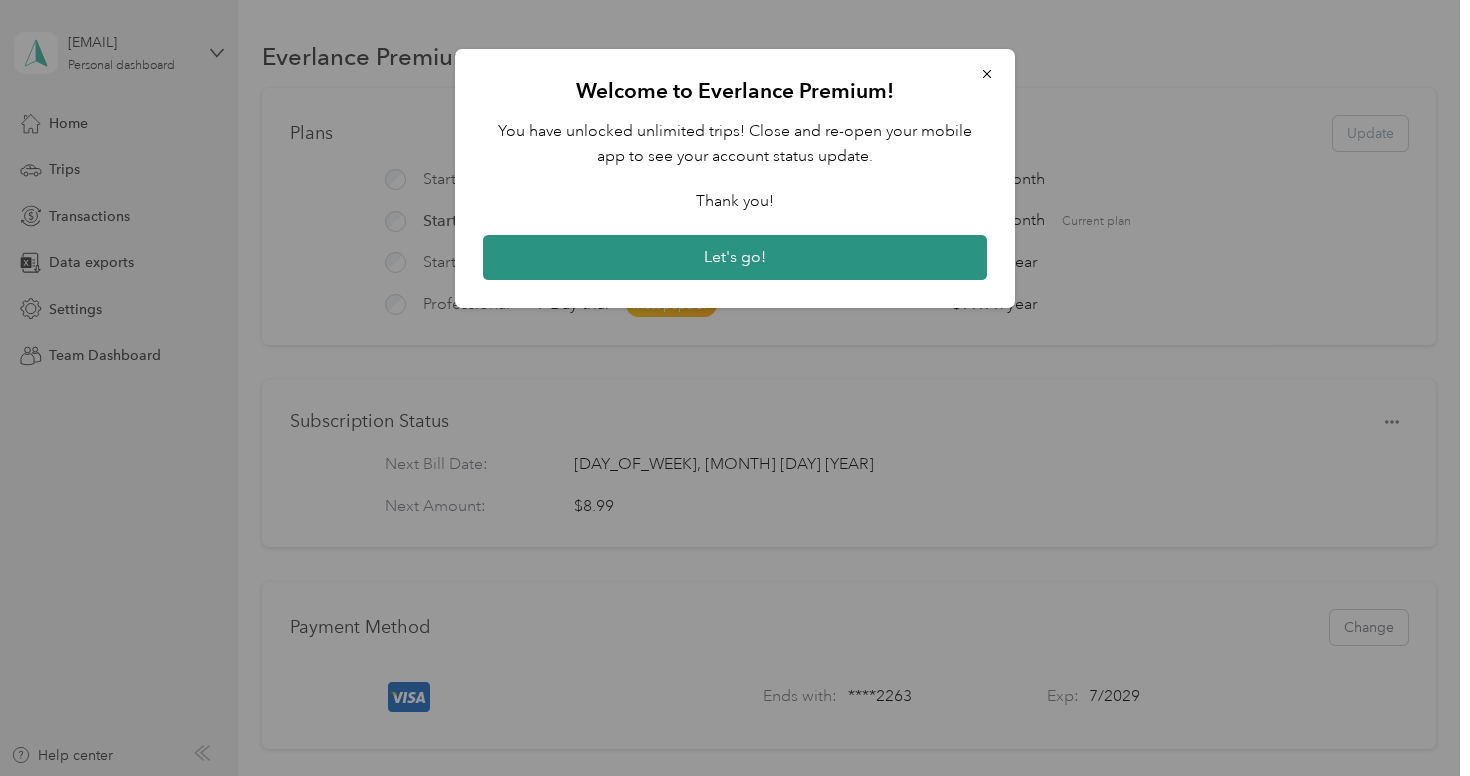 click on "Let's go!" at bounding box center (735, 258) 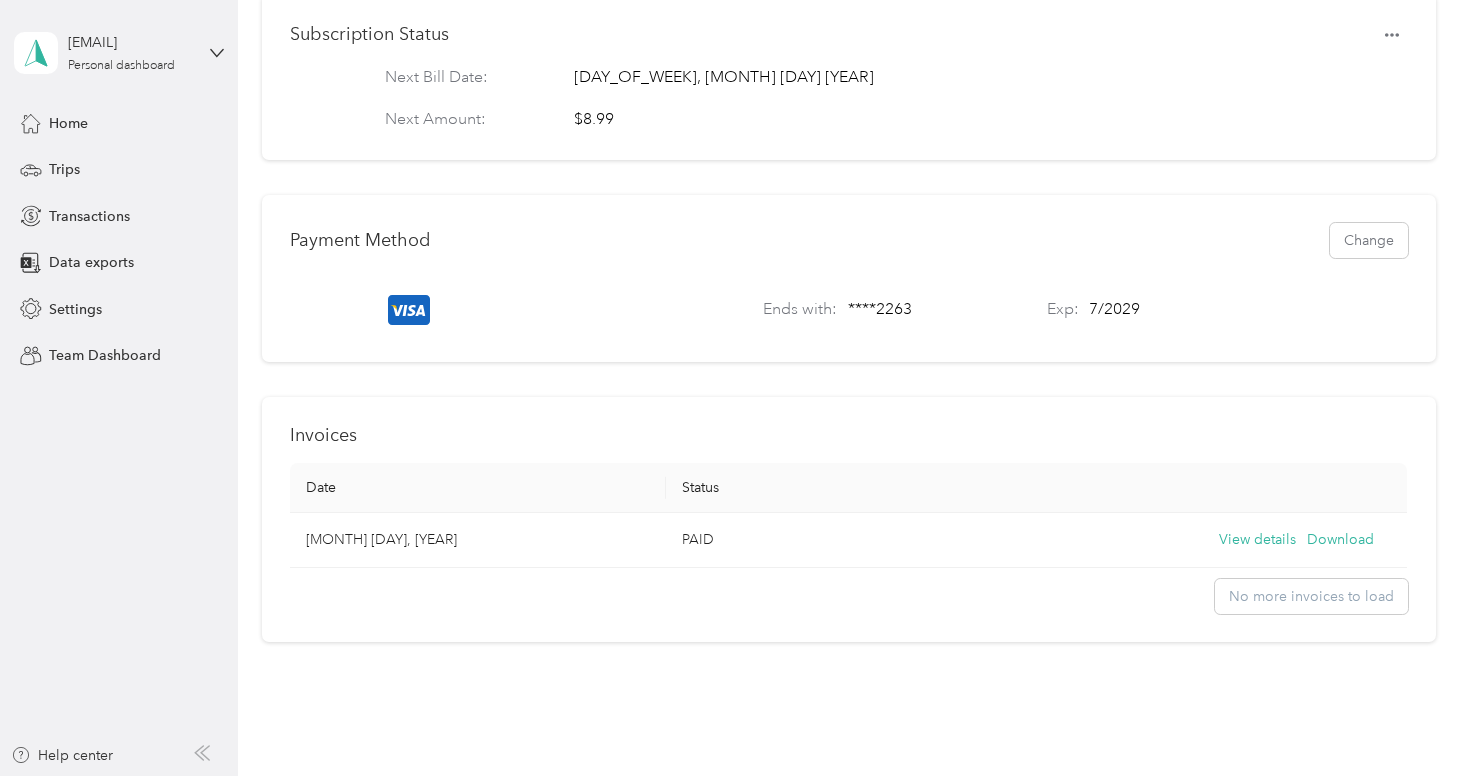 scroll, scrollTop: 0, scrollLeft: 0, axis: both 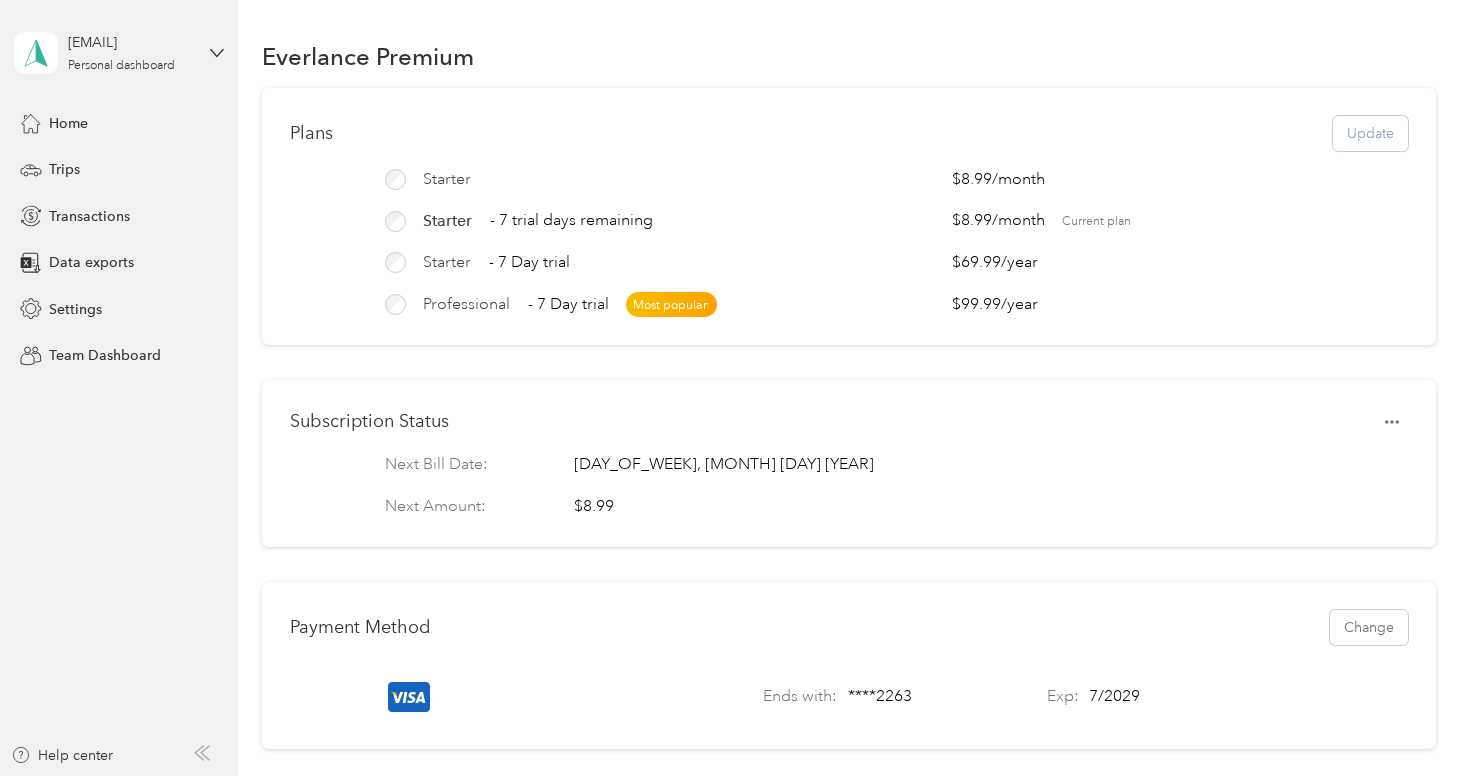 click on "Home Trips Transactions Data exports Settings Team Dashboard" at bounding box center (119, 239) 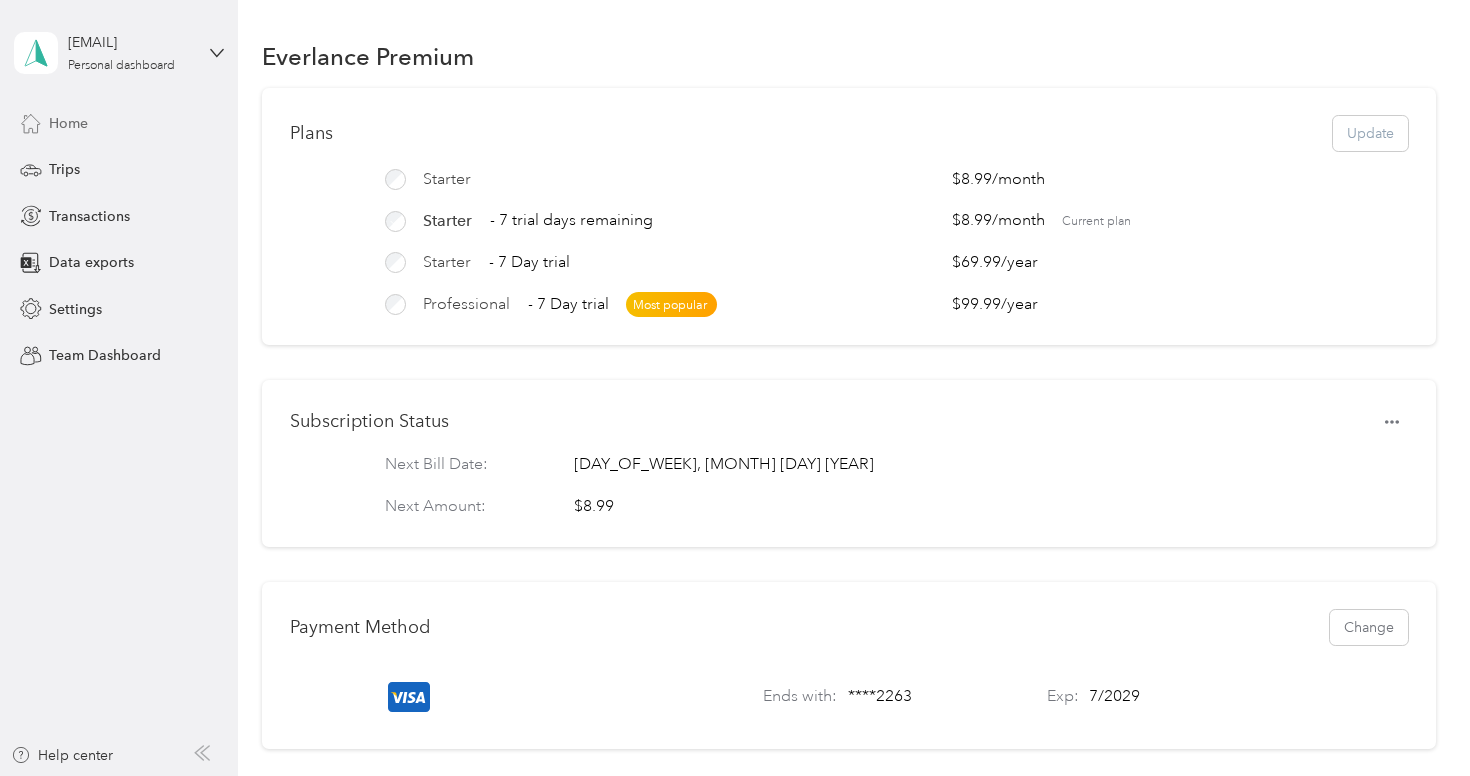 click on "Home" at bounding box center [119, 123] 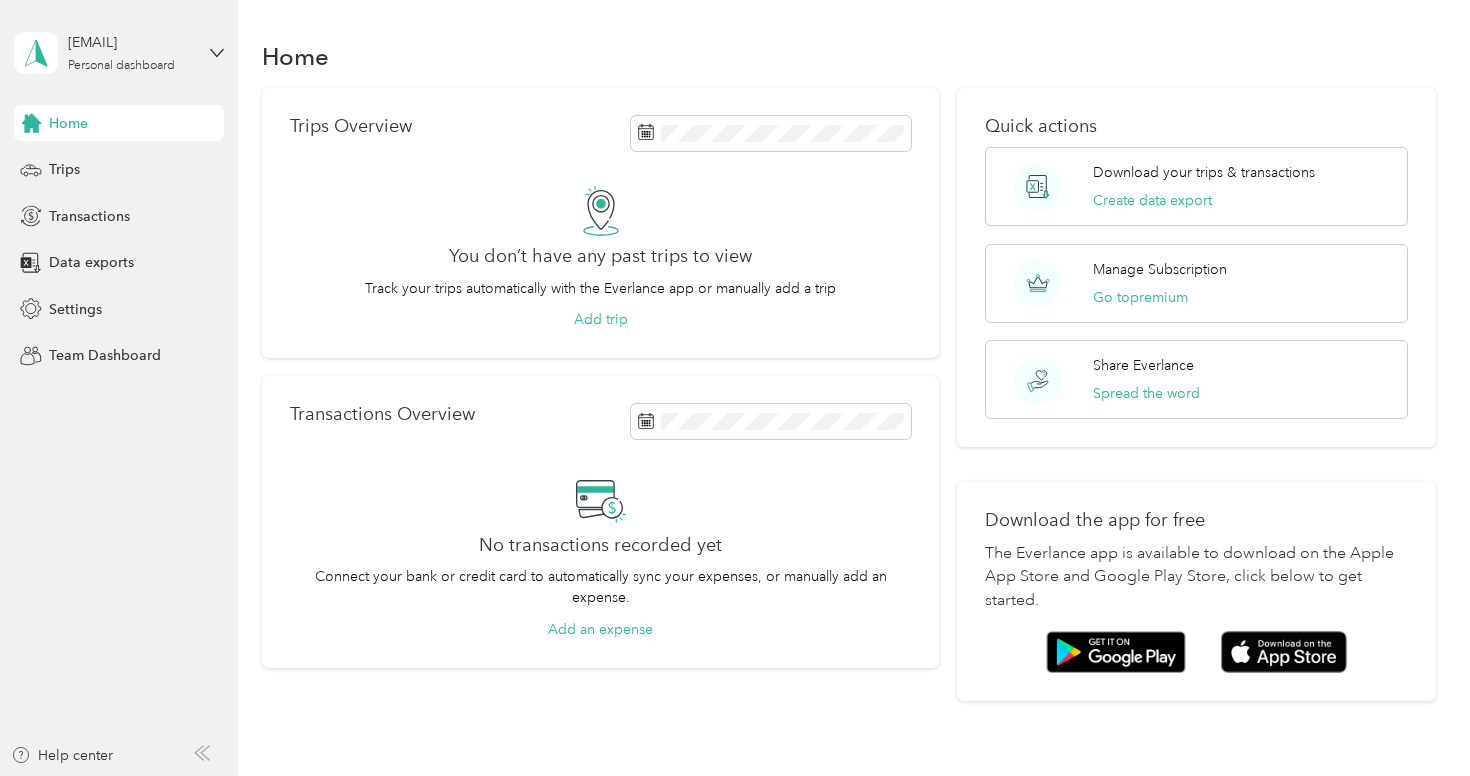 click on "gedwergonzalez@gmail.com Personal dashboard" at bounding box center [119, 53] 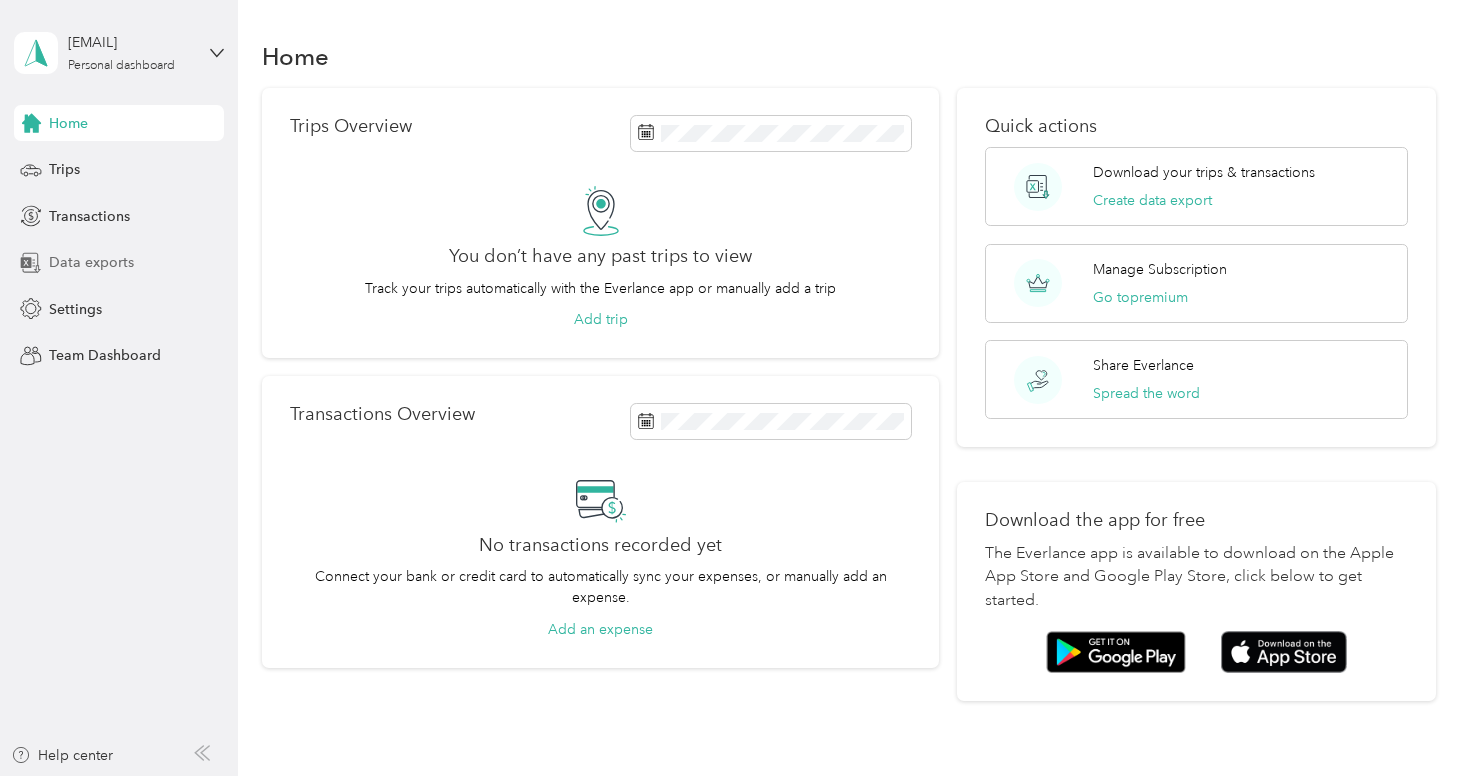 click on "Data exports" at bounding box center (119, 263) 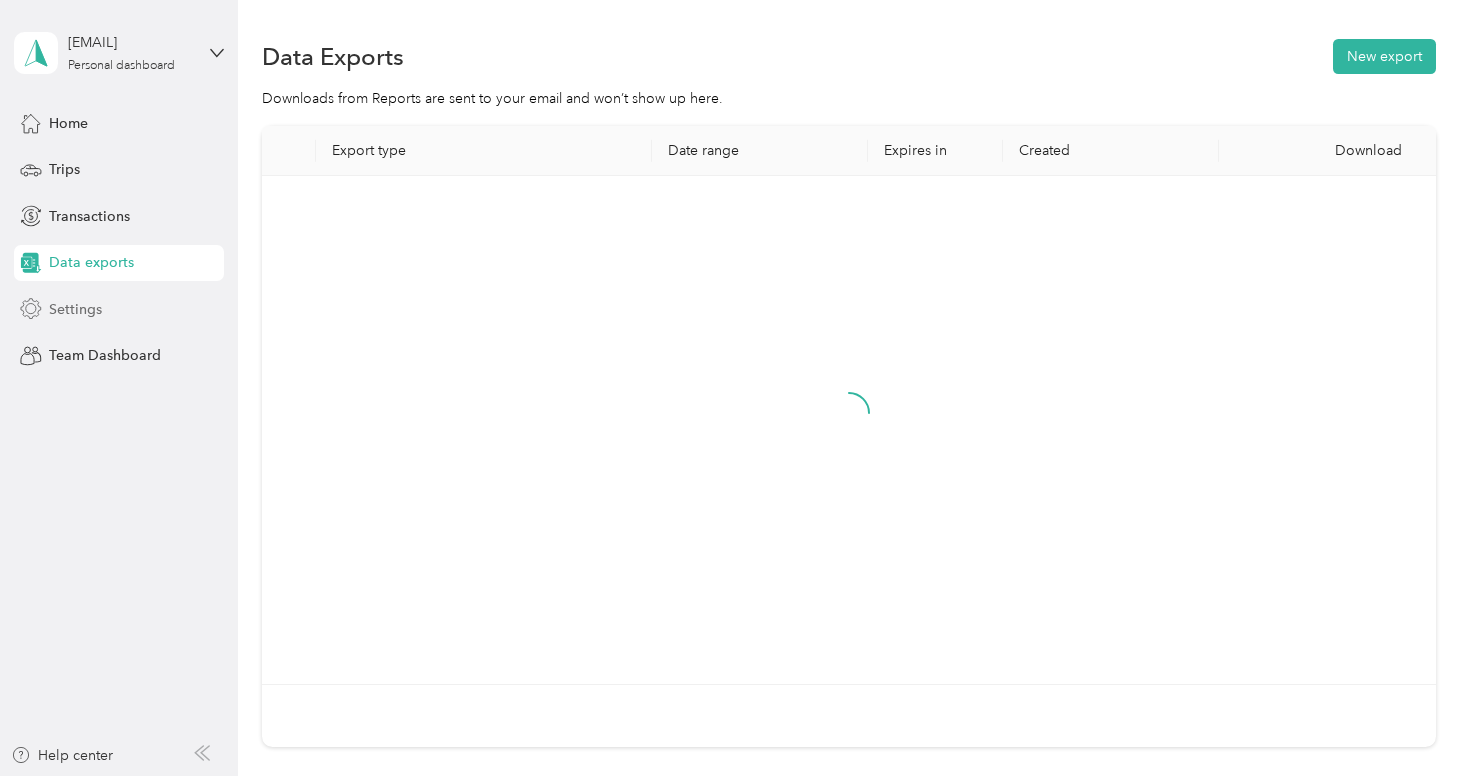 click on "Settings" at bounding box center [119, 309] 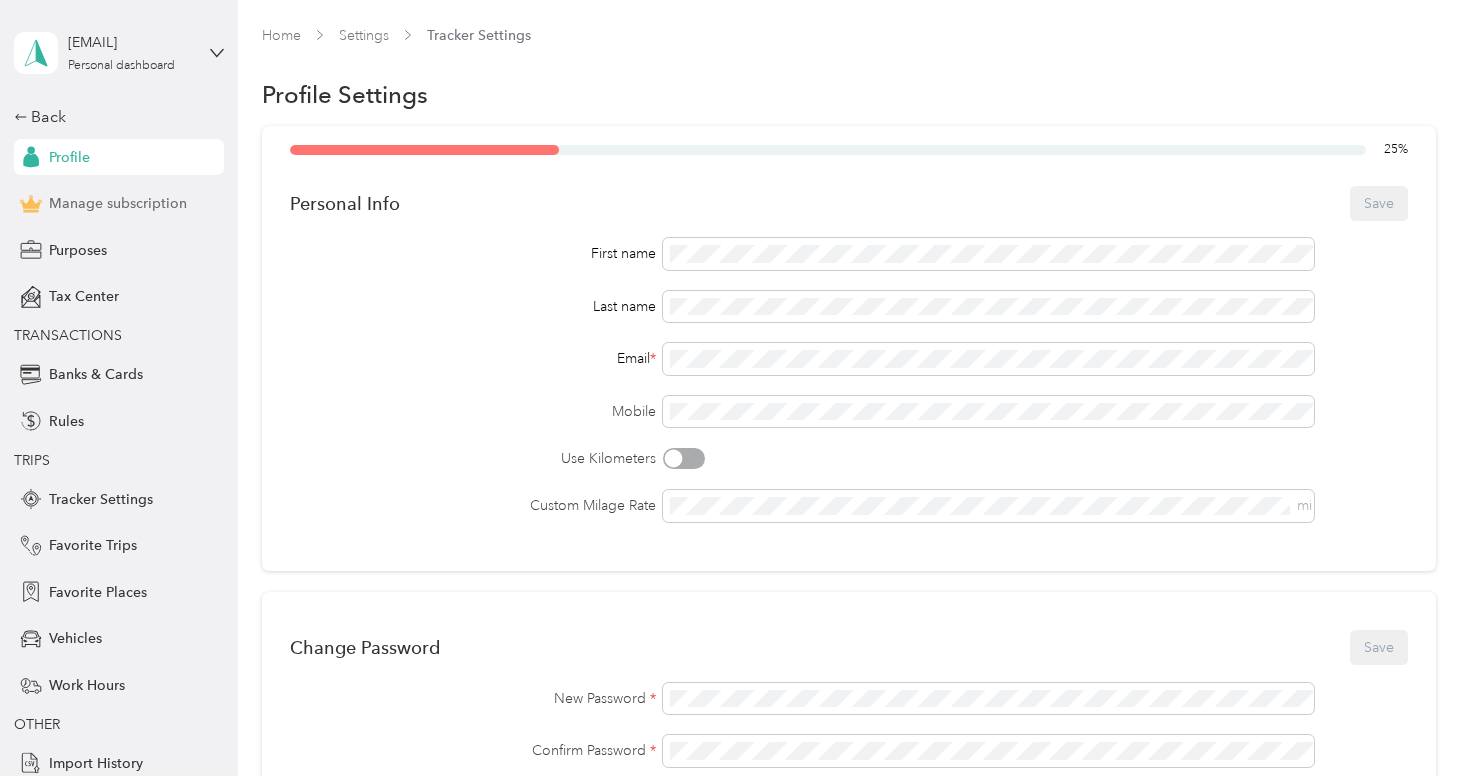 click on "Manage subscription" at bounding box center (118, 203) 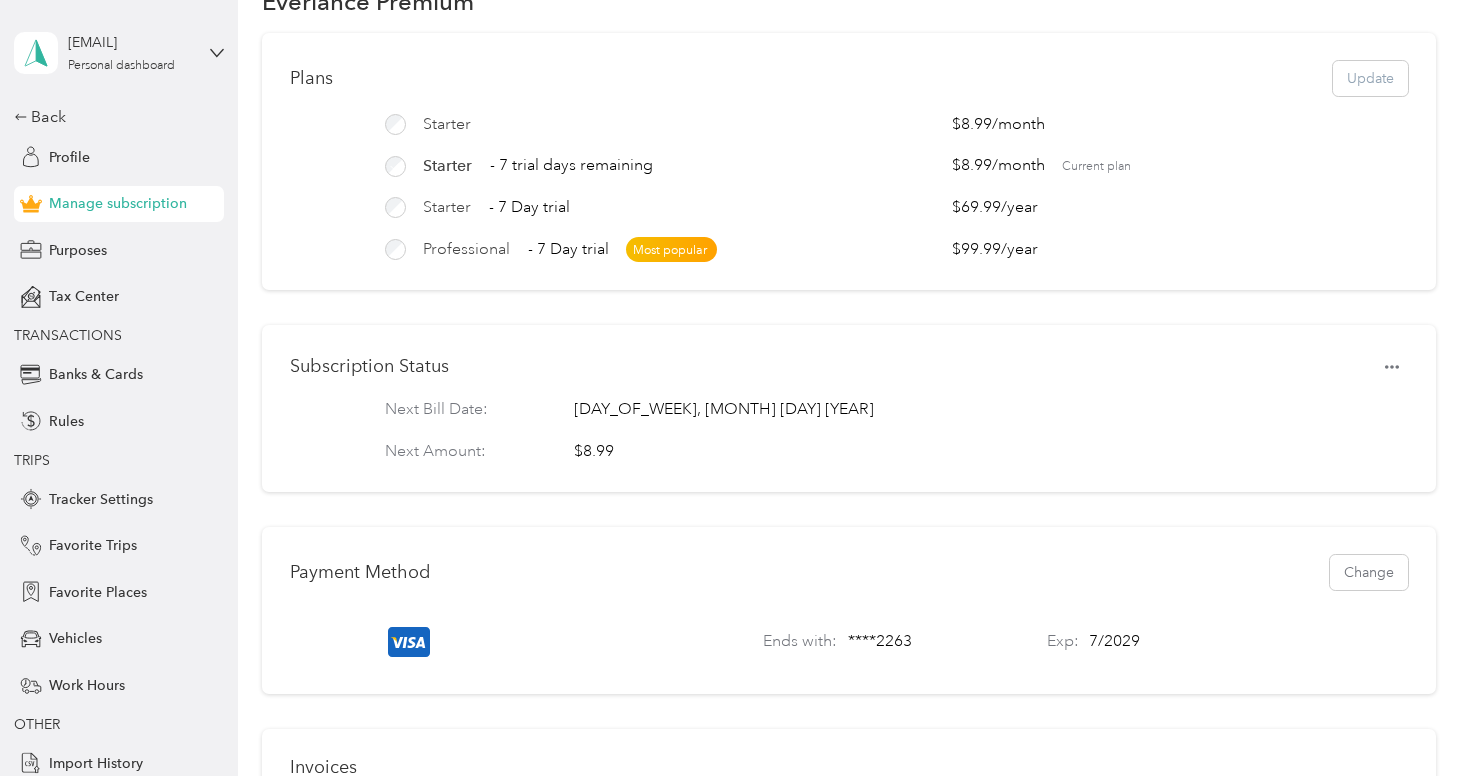 scroll, scrollTop: 0, scrollLeft: 0, axis: both 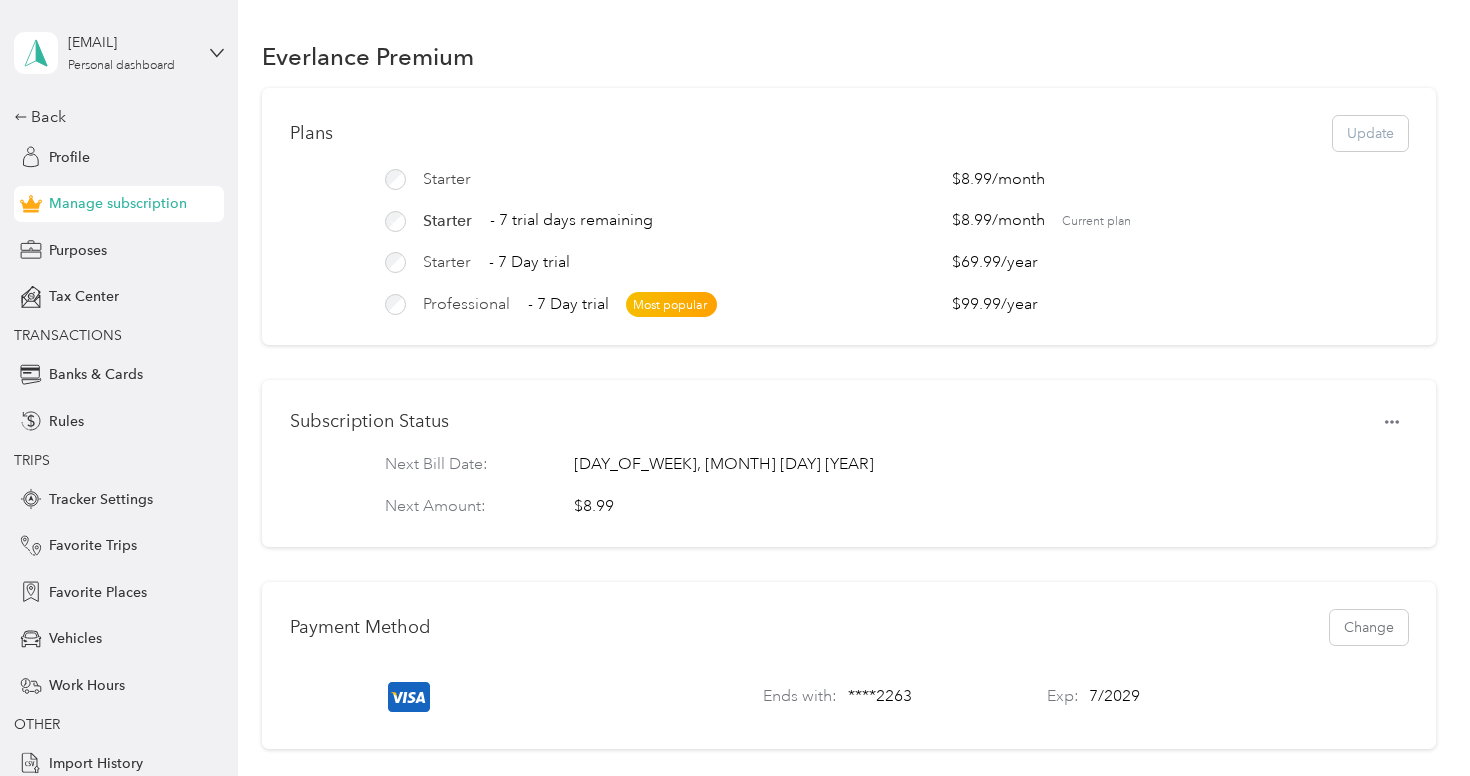 click on "Plans Update" at bounding box center (848, 133) 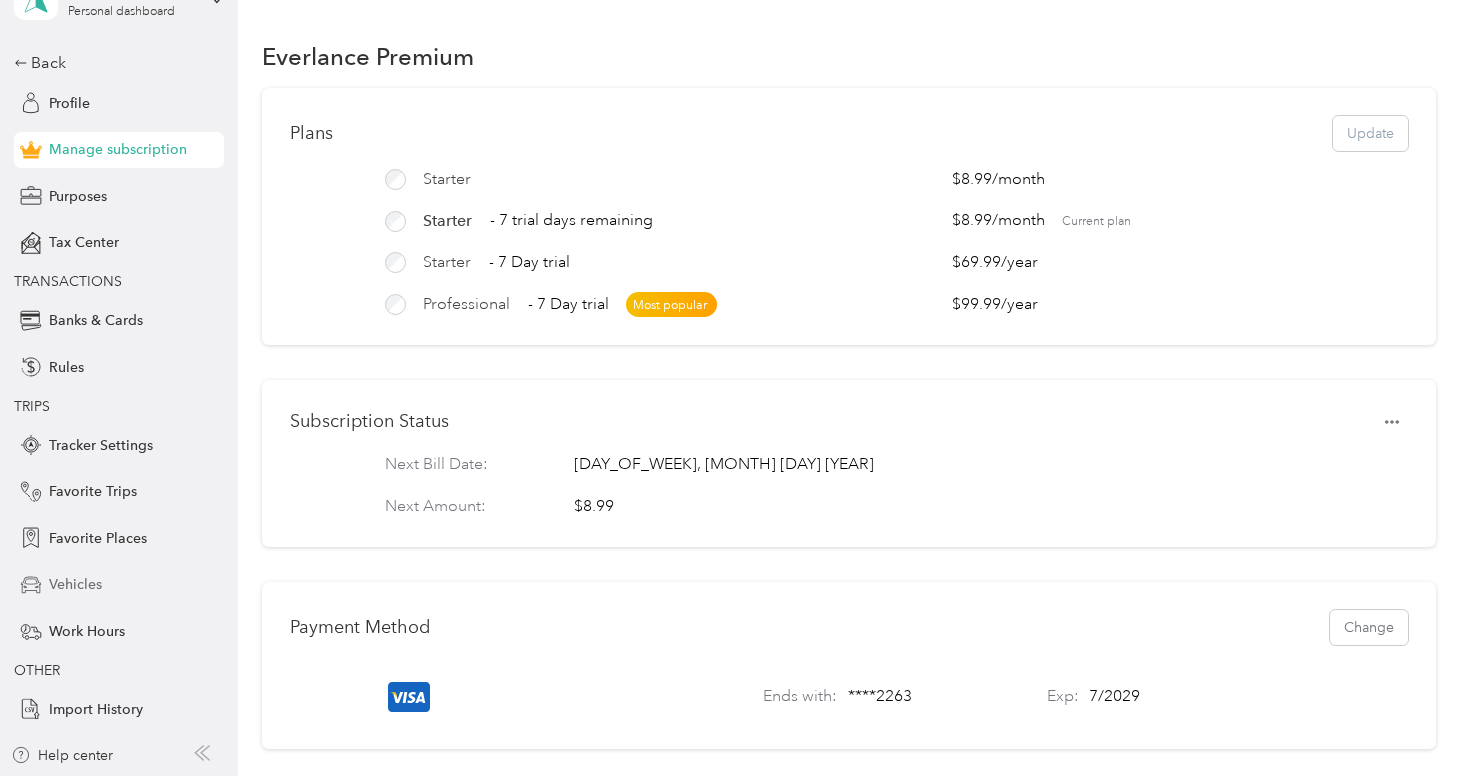scroll, scrollTop: 0, scrollLeft: 0, axis: both 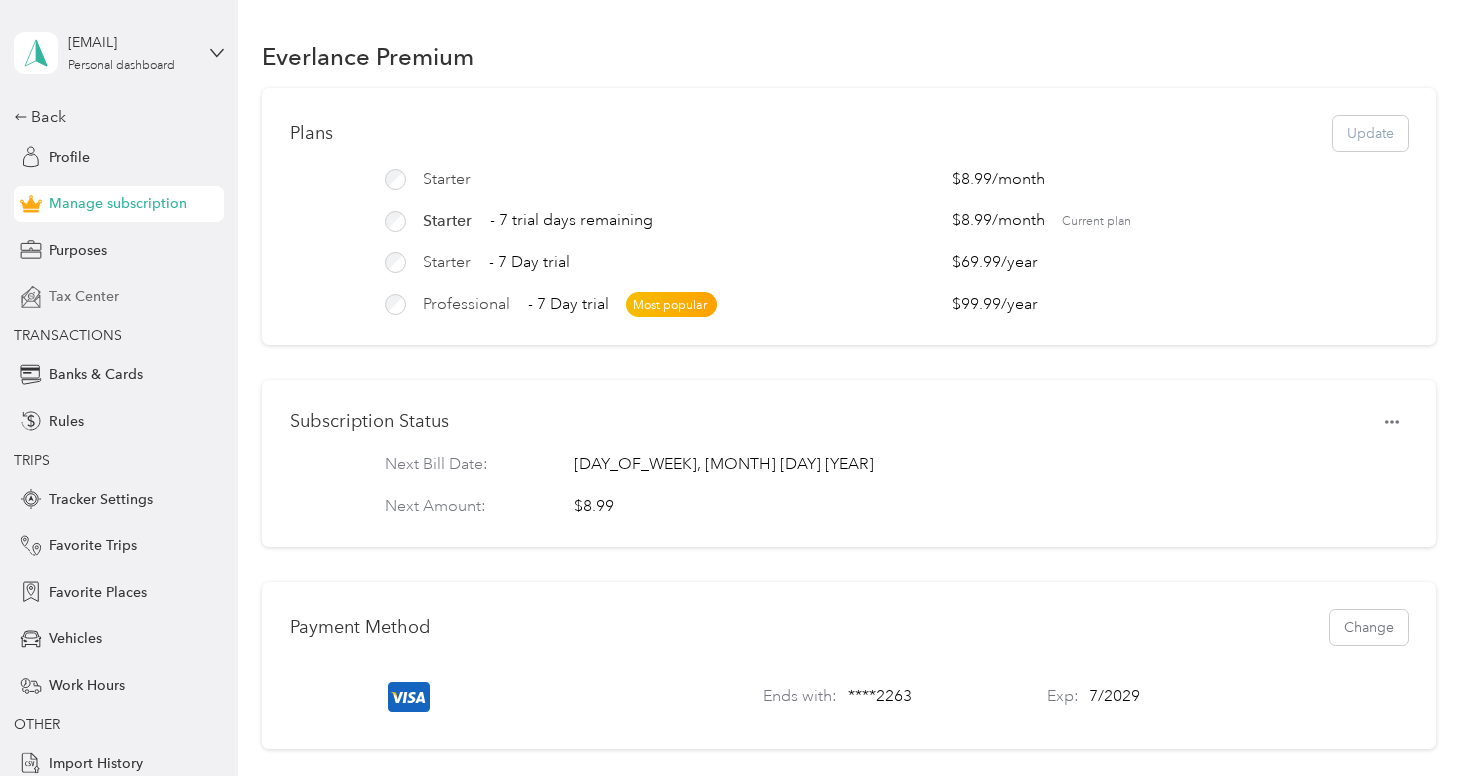 click on "Tax Center" at bounding box center (119, 297) 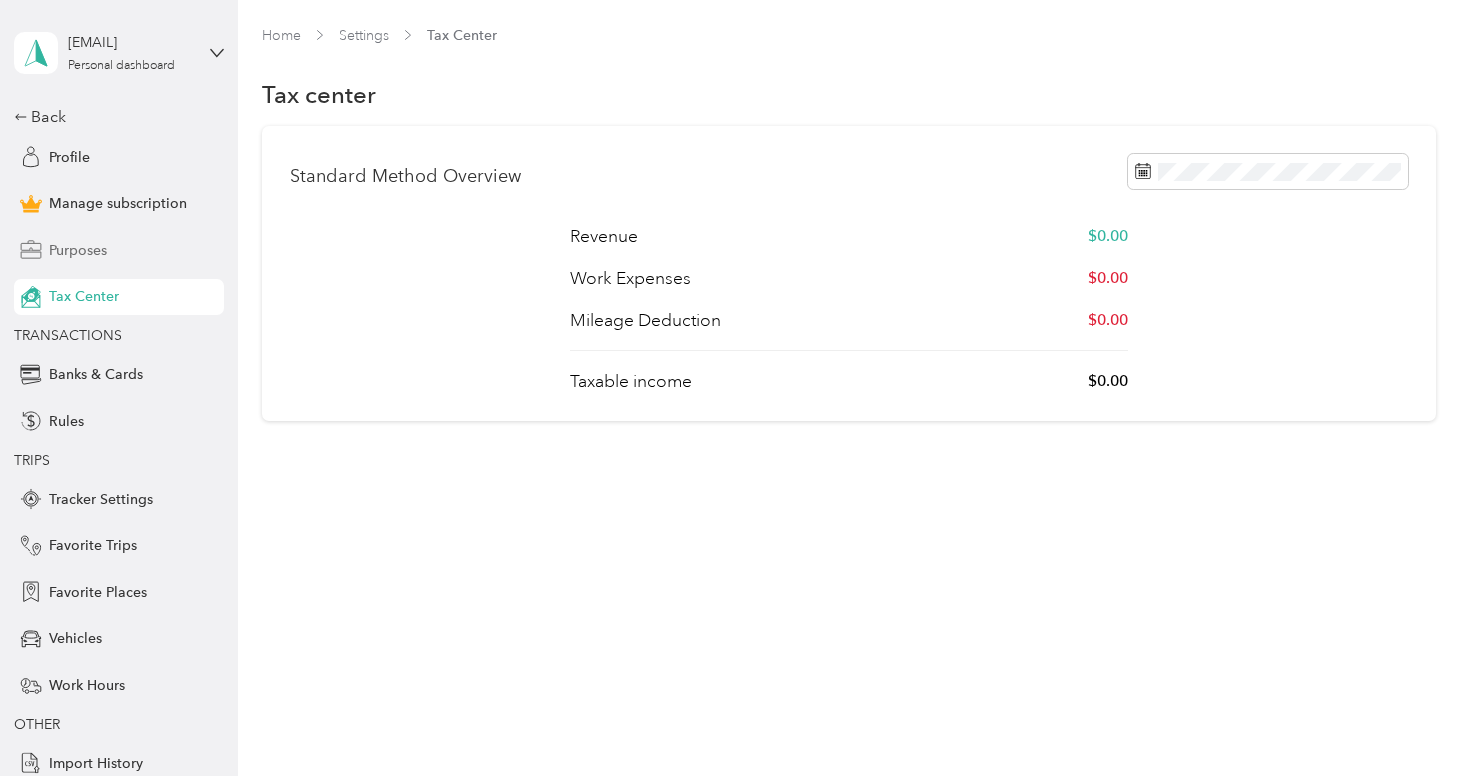 click on "Purposes" at bounding box center (119, 250) 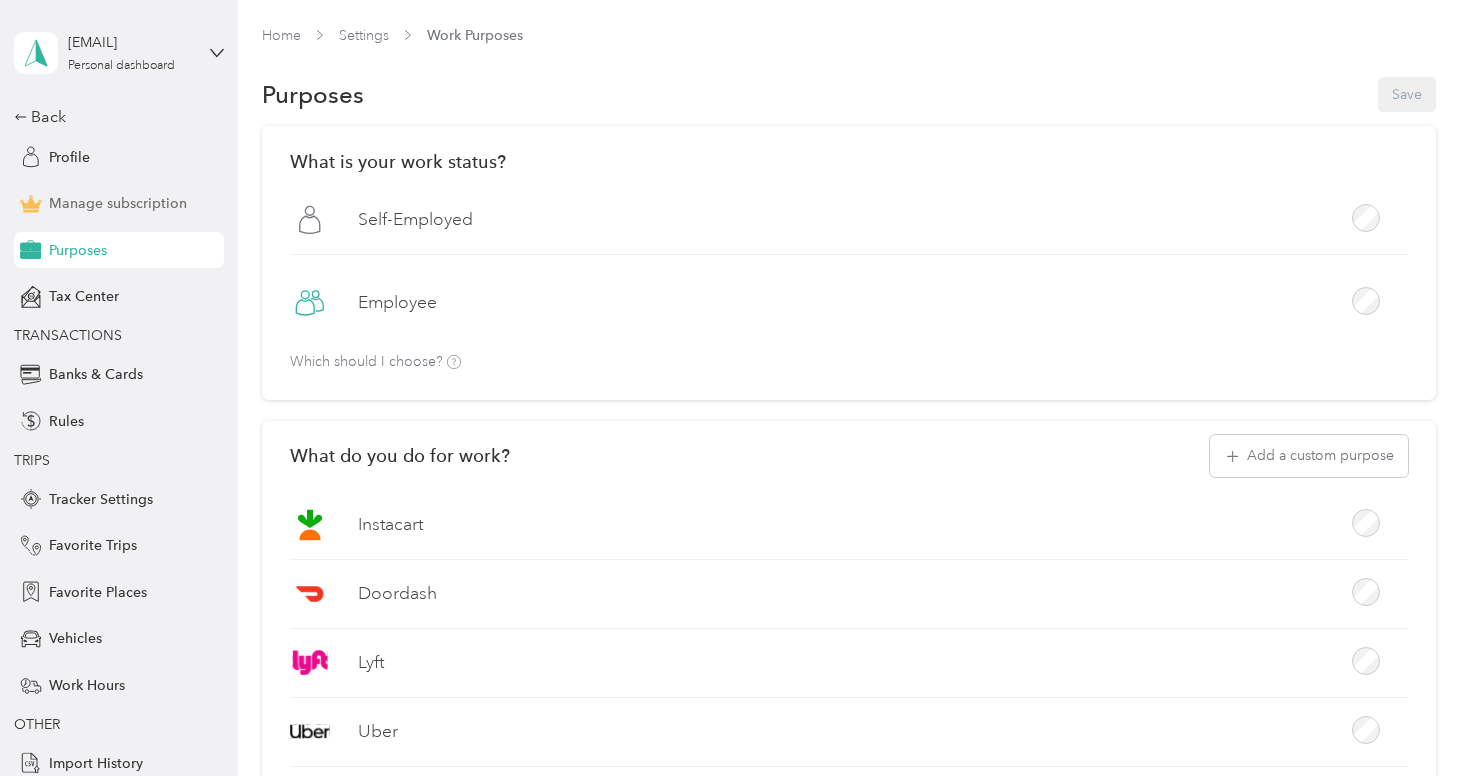 click on "Manage subscription" at bounding box center [118, 203] 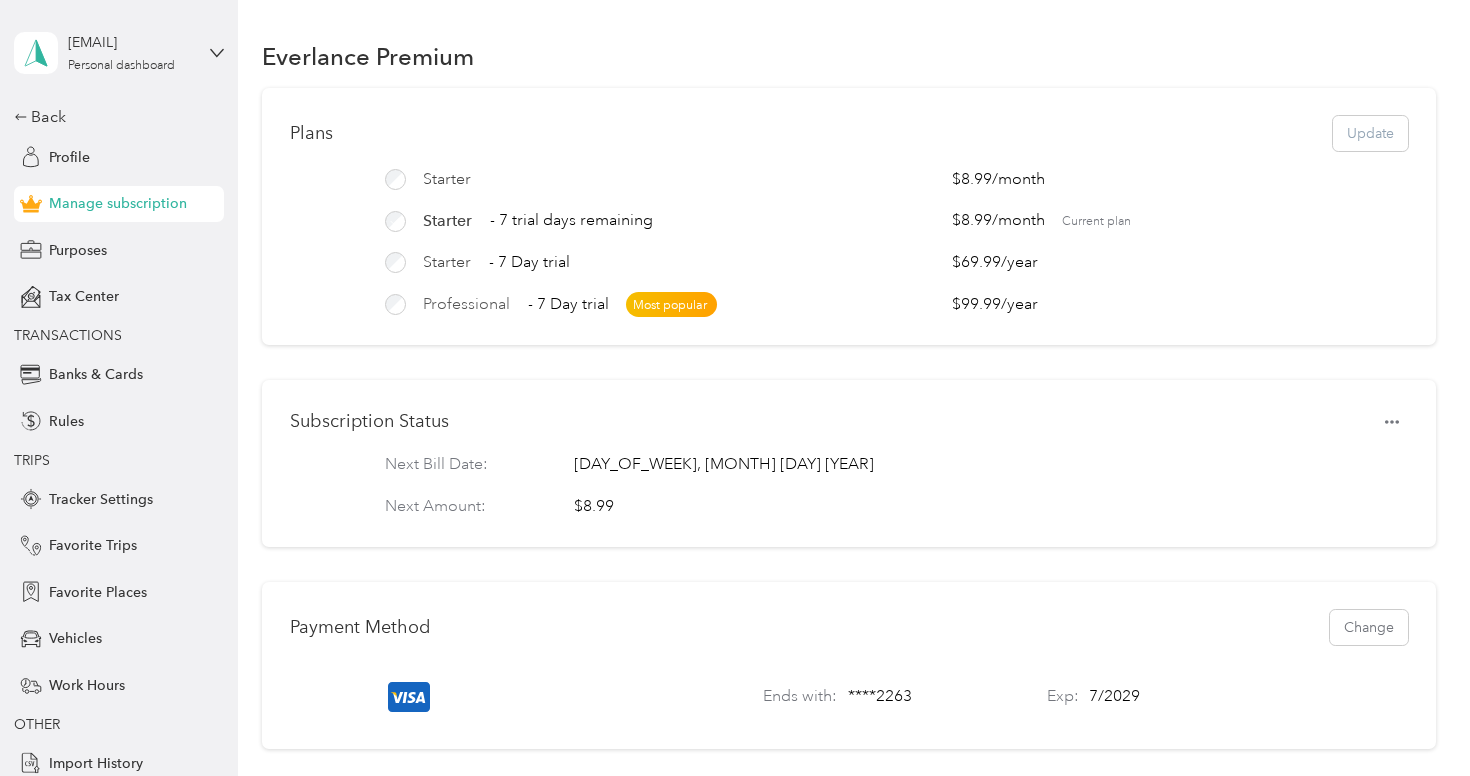 click on "Professional" at bounding box center (466, 305) 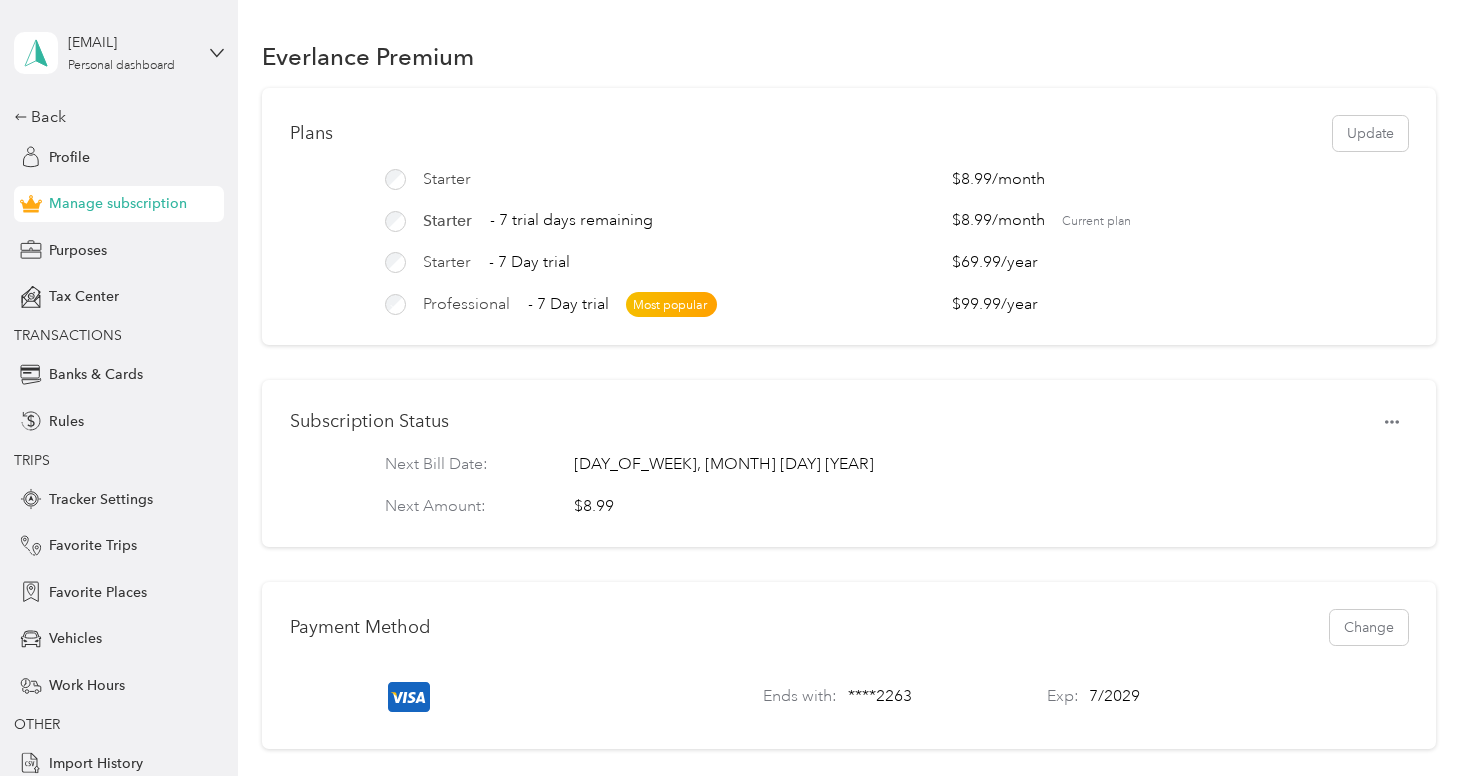 click on "Starter" at bounding box center (447, 221) 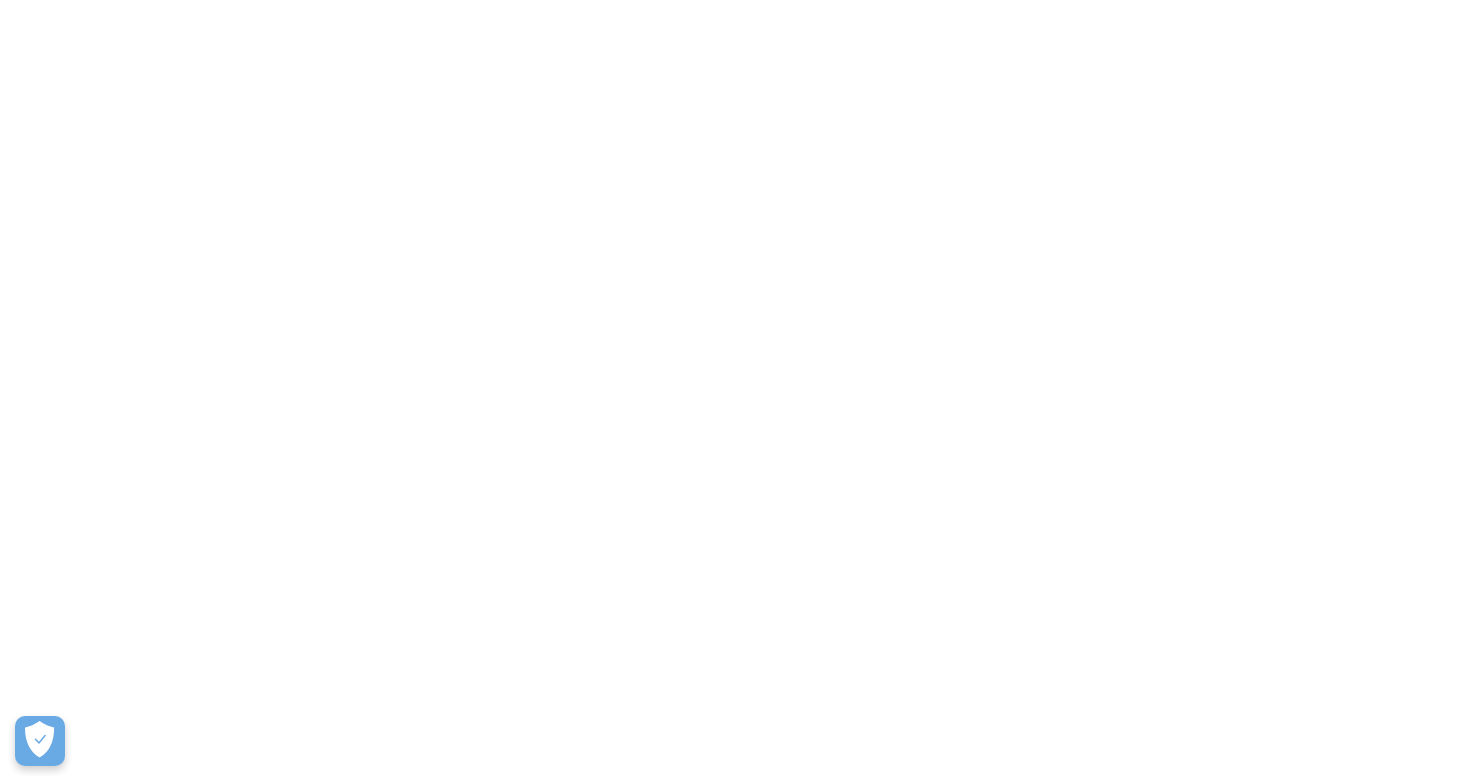 scroll, scrollTop: 0, scrollLeft: 0, axis: both 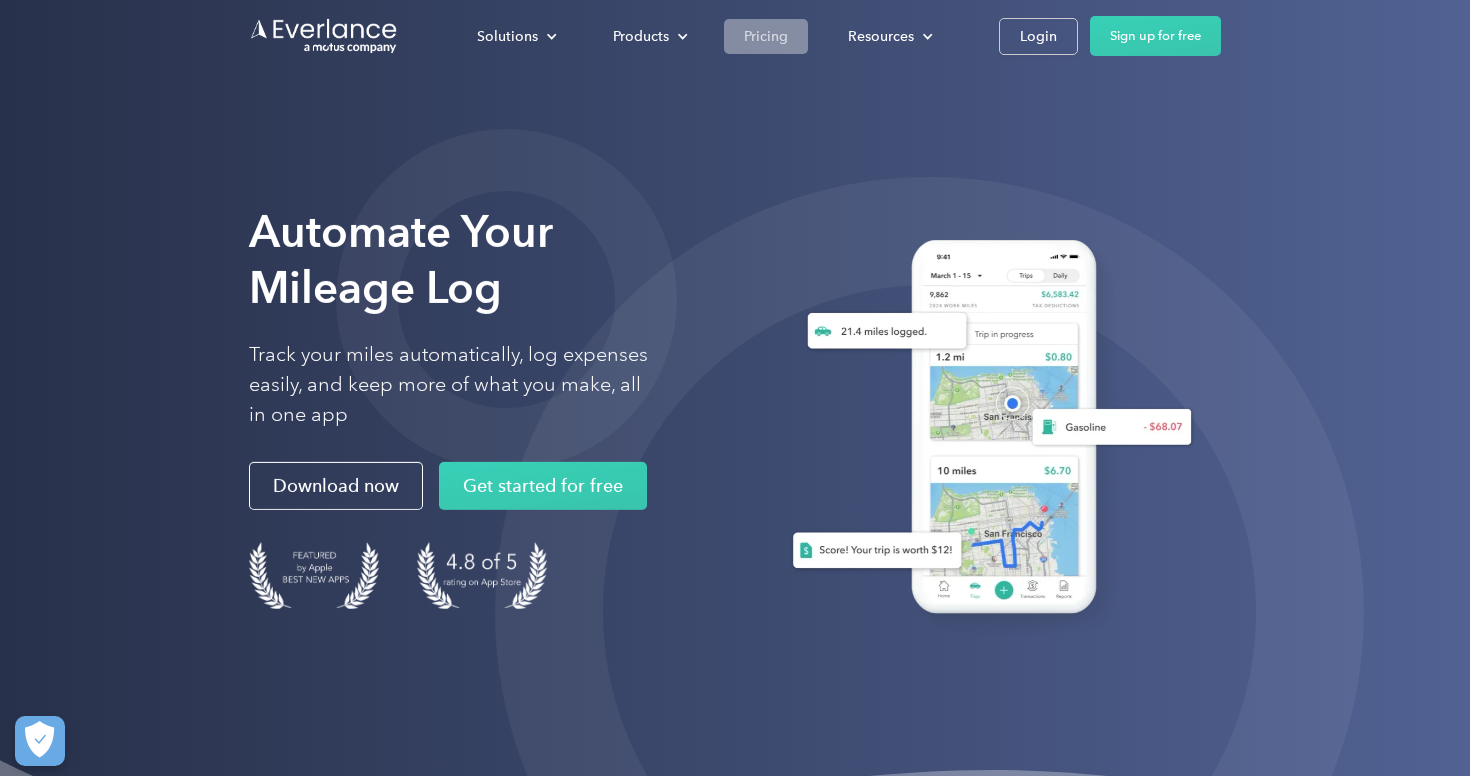 click on "Pricing" at bounding box center (766, 36) 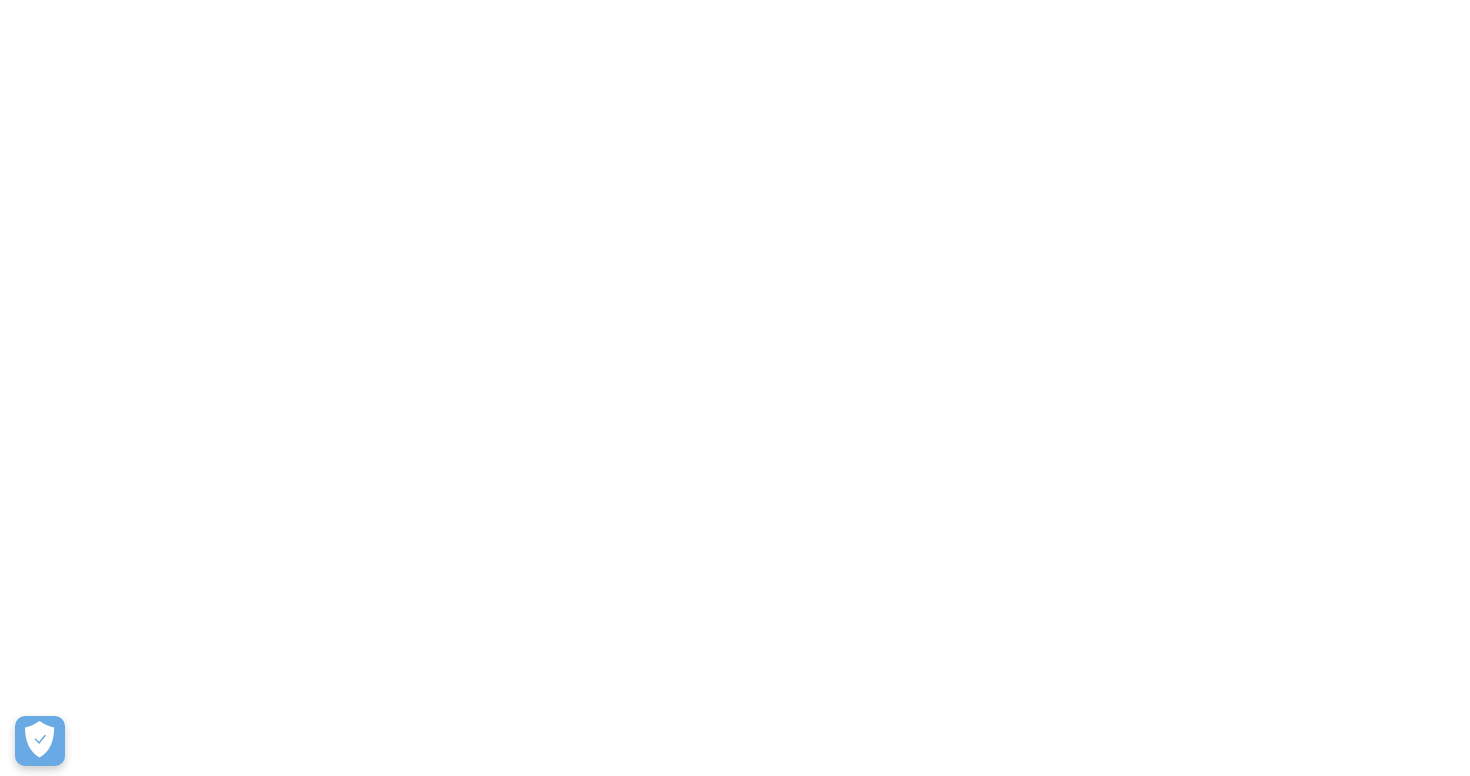scroll, scrollTop: 0, scrollLeft: 0, axis: both 